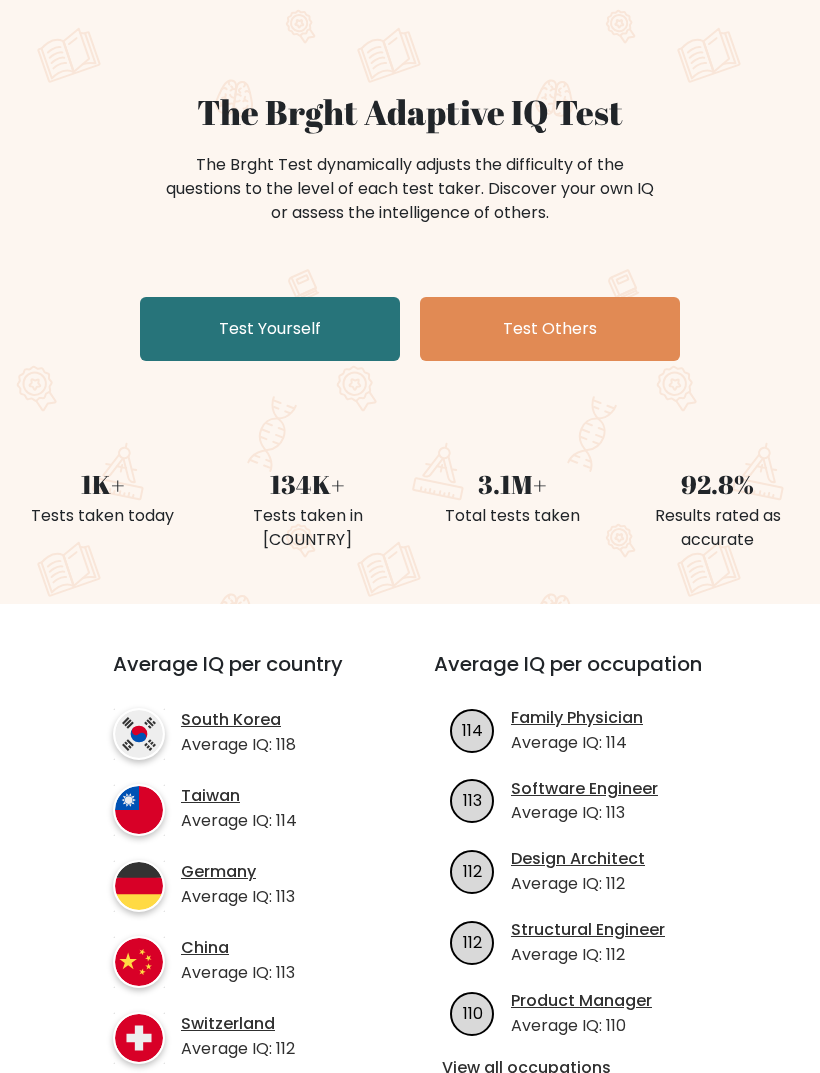 scroll, scrollTop: 107, scrollLeft: 0, axis: vertical 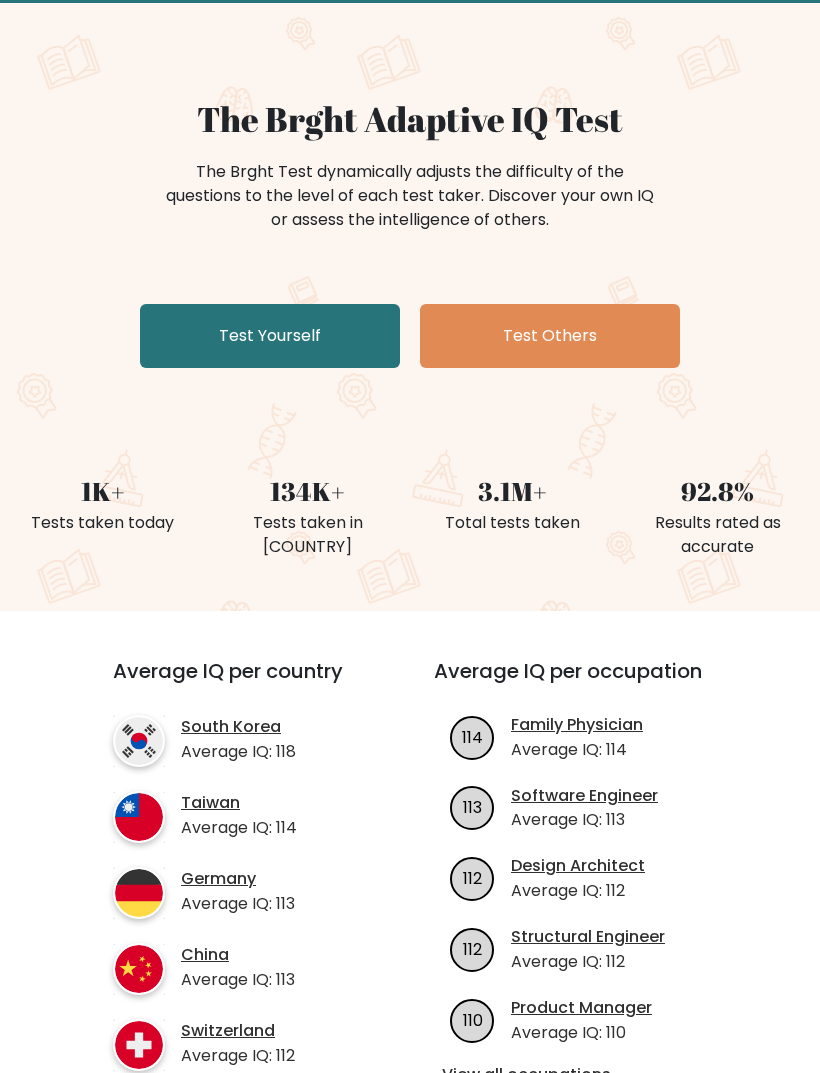 click on "Test Yourself" at bounding box center [270, 336] 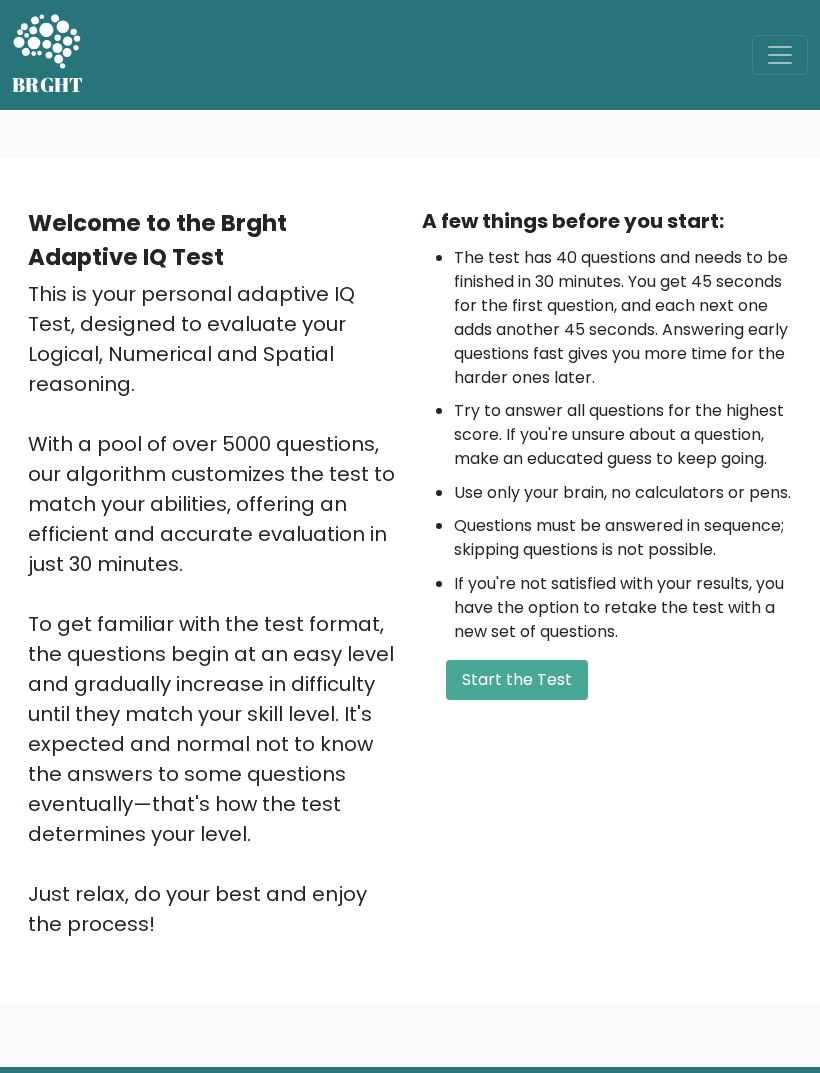 scroll, scrollTop: 0, scrollLeft: 0, axis: both 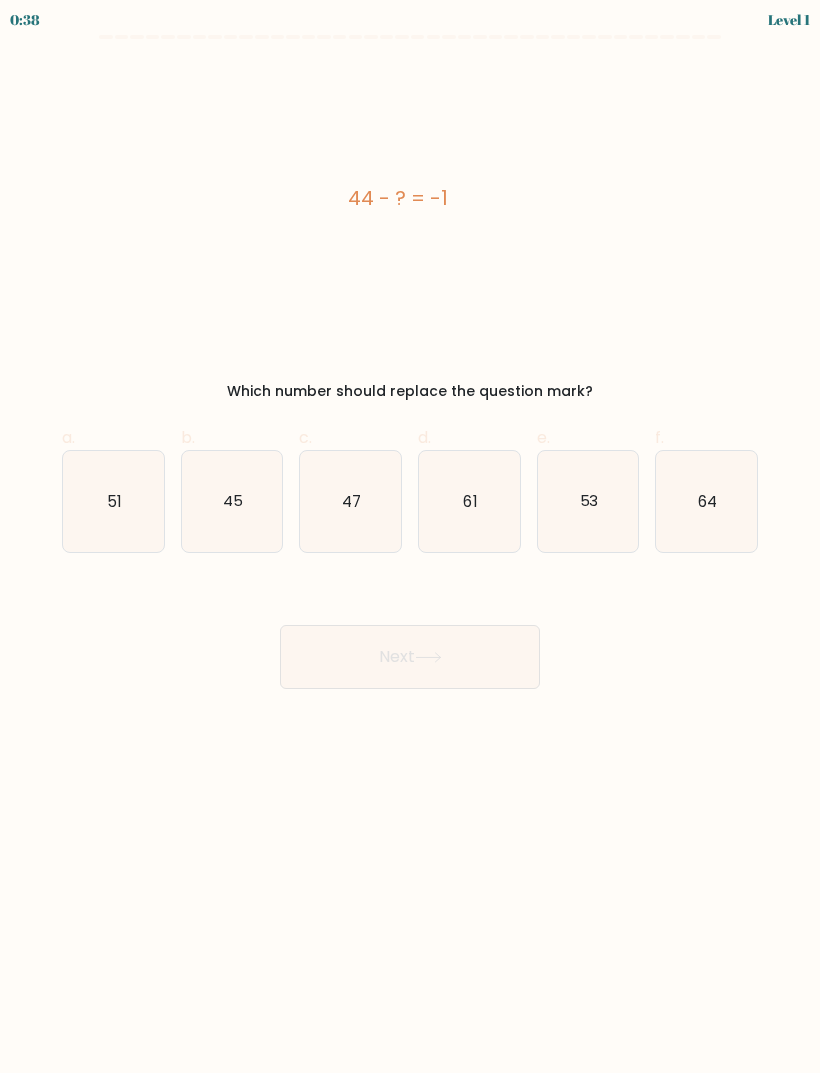 click on "45" 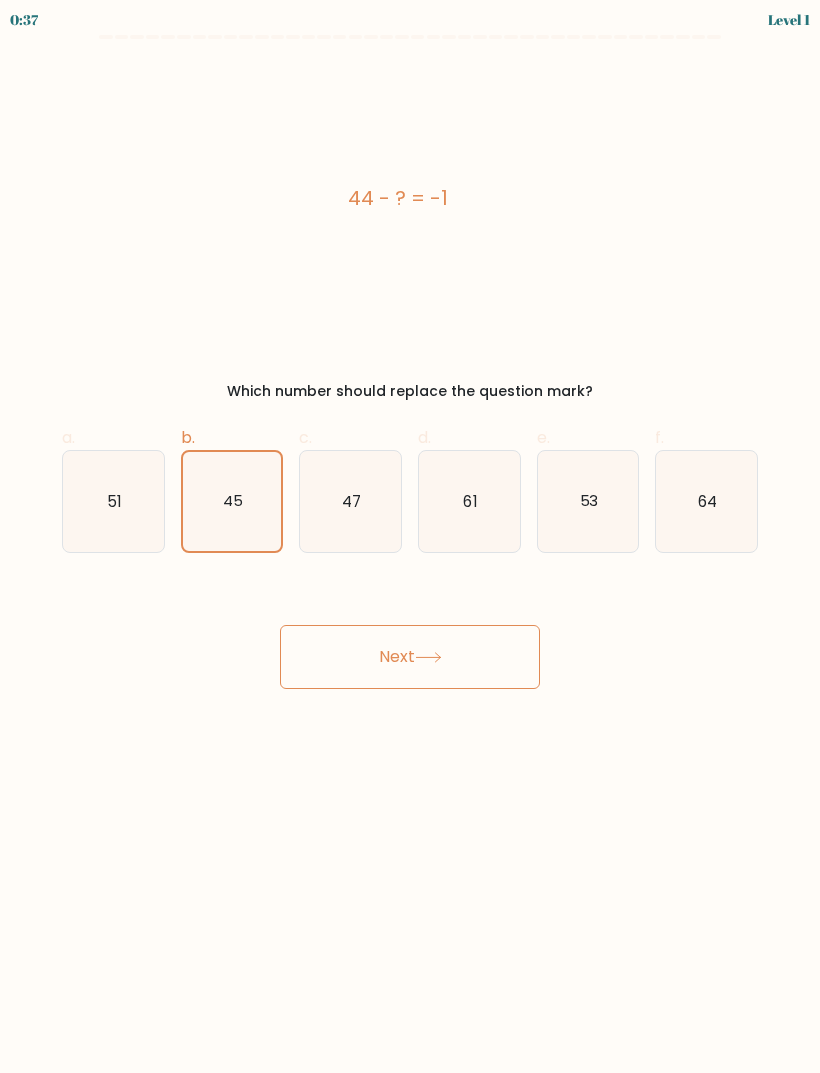 click on "Next" at bounding box center [410, 657] 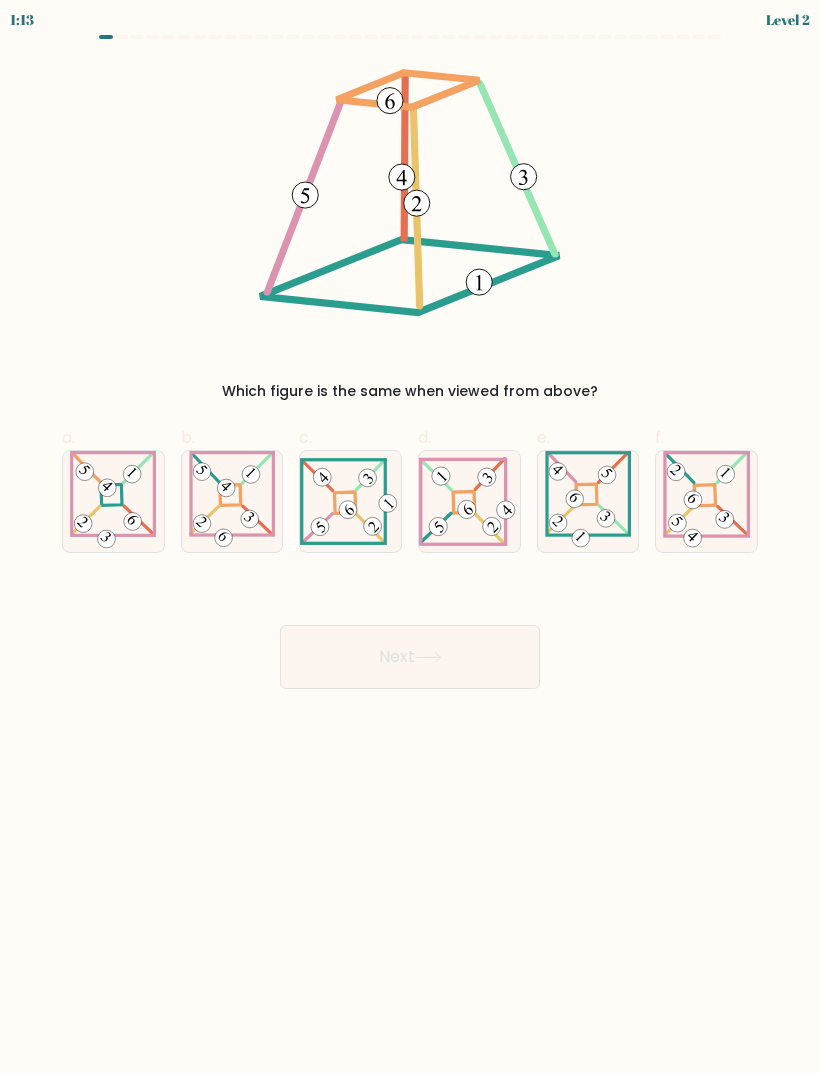click 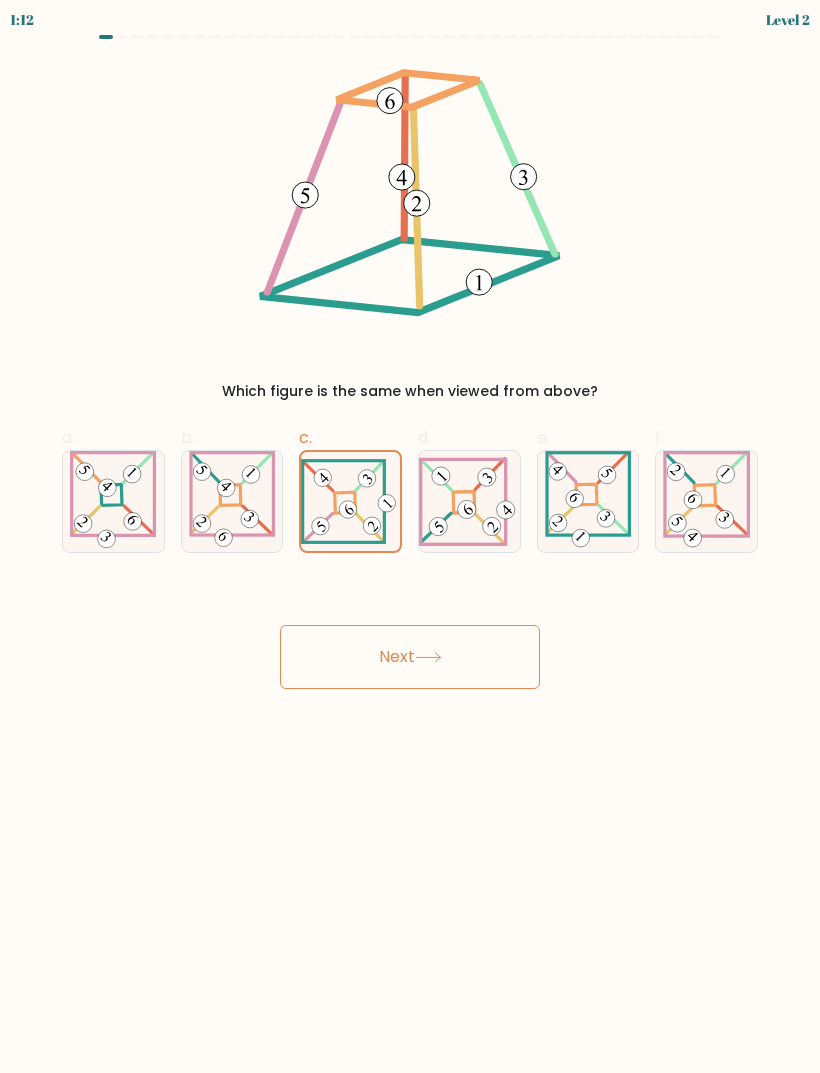 click on "Next" at bounding box center [410, 657] 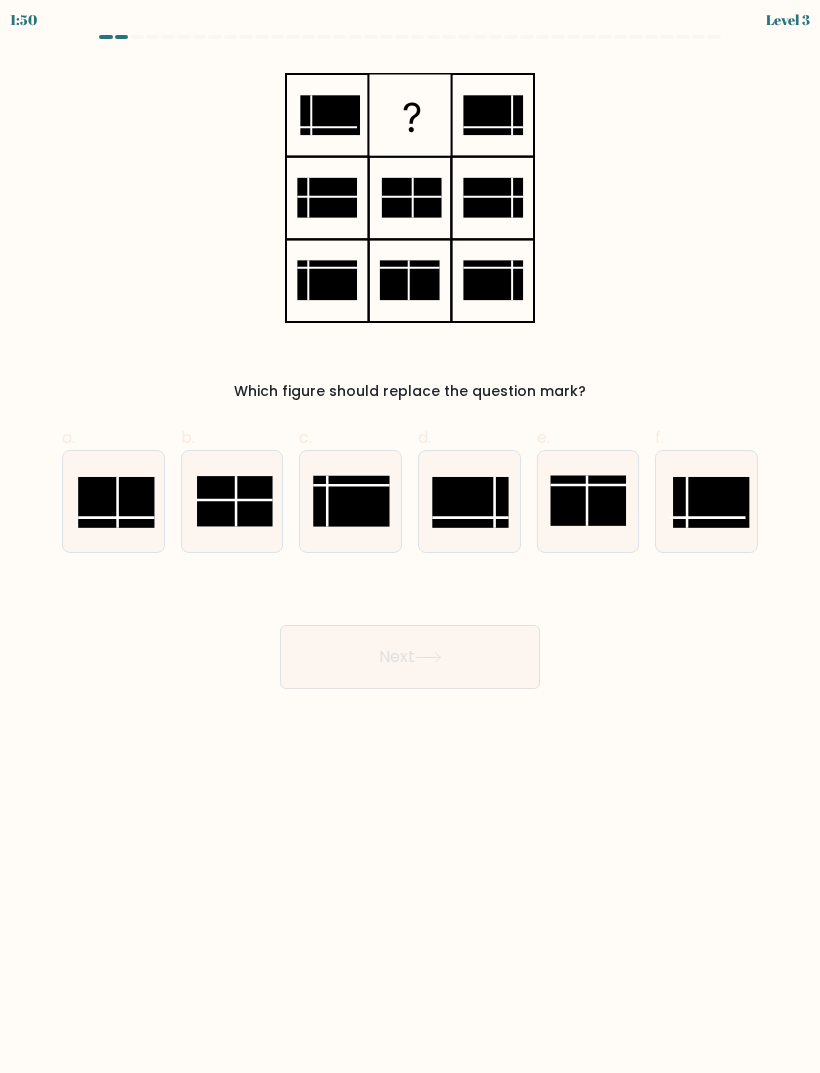 click 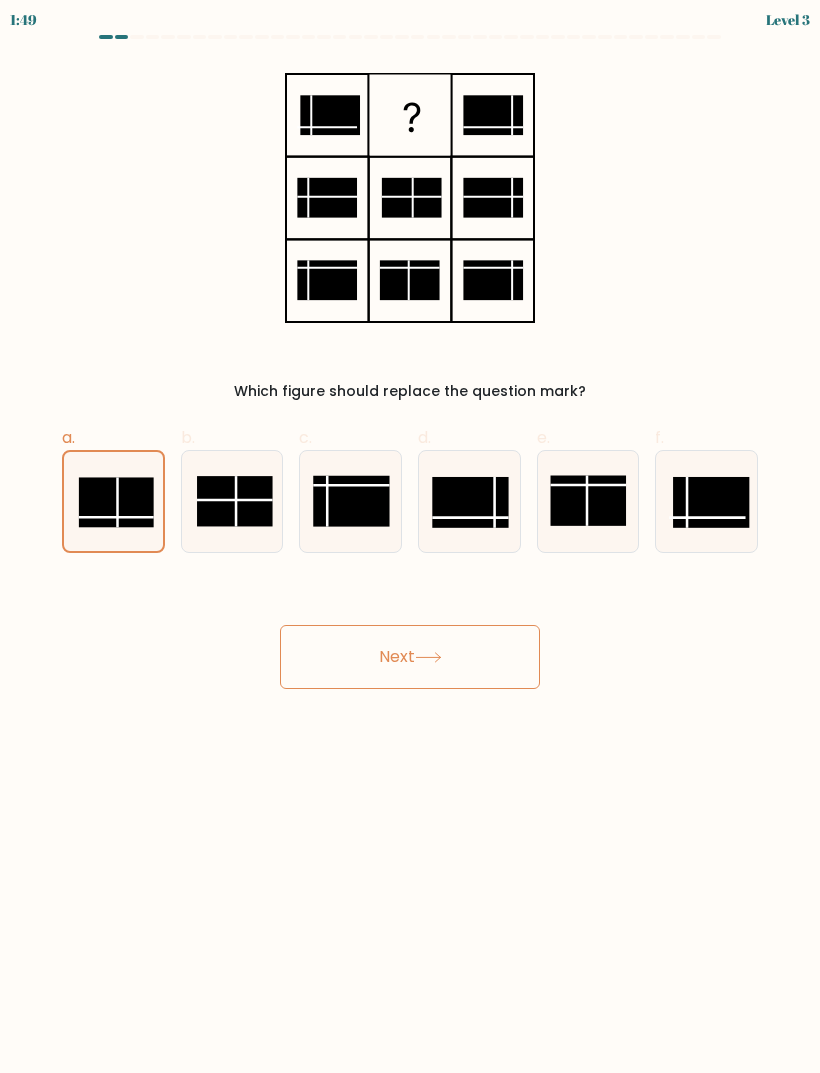 click on "Next" at bounding box center (410, 657) 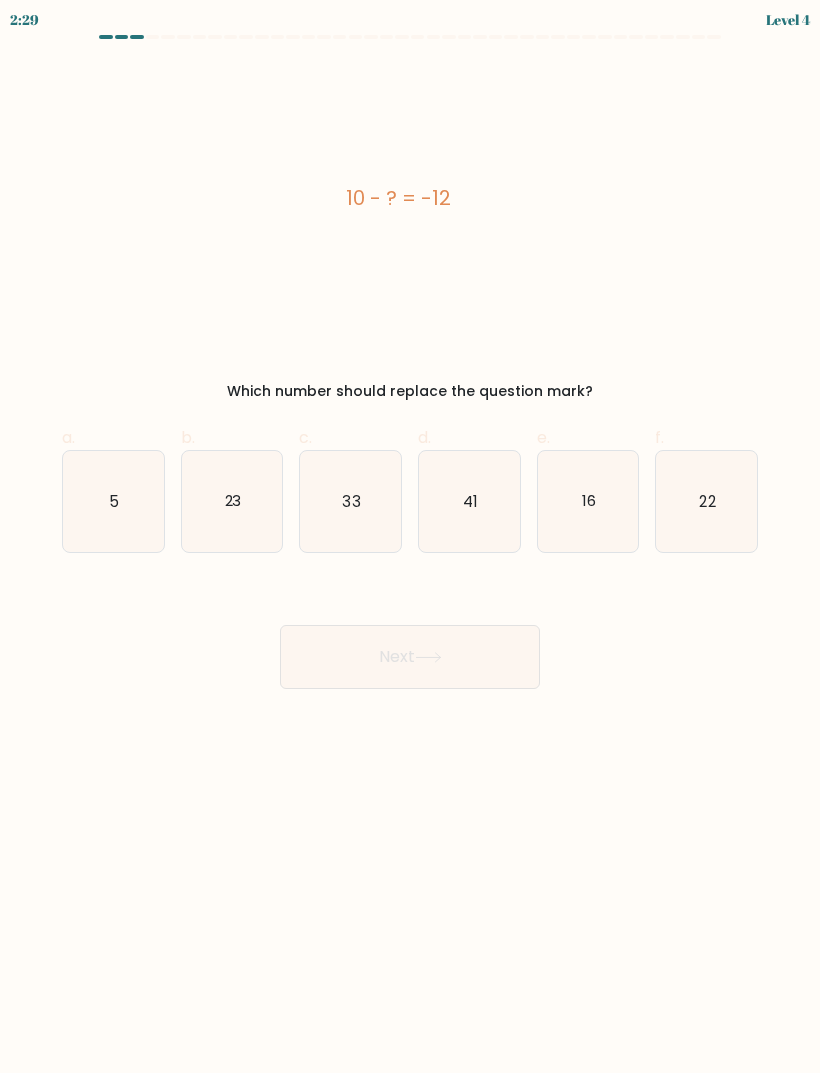 click on "22" 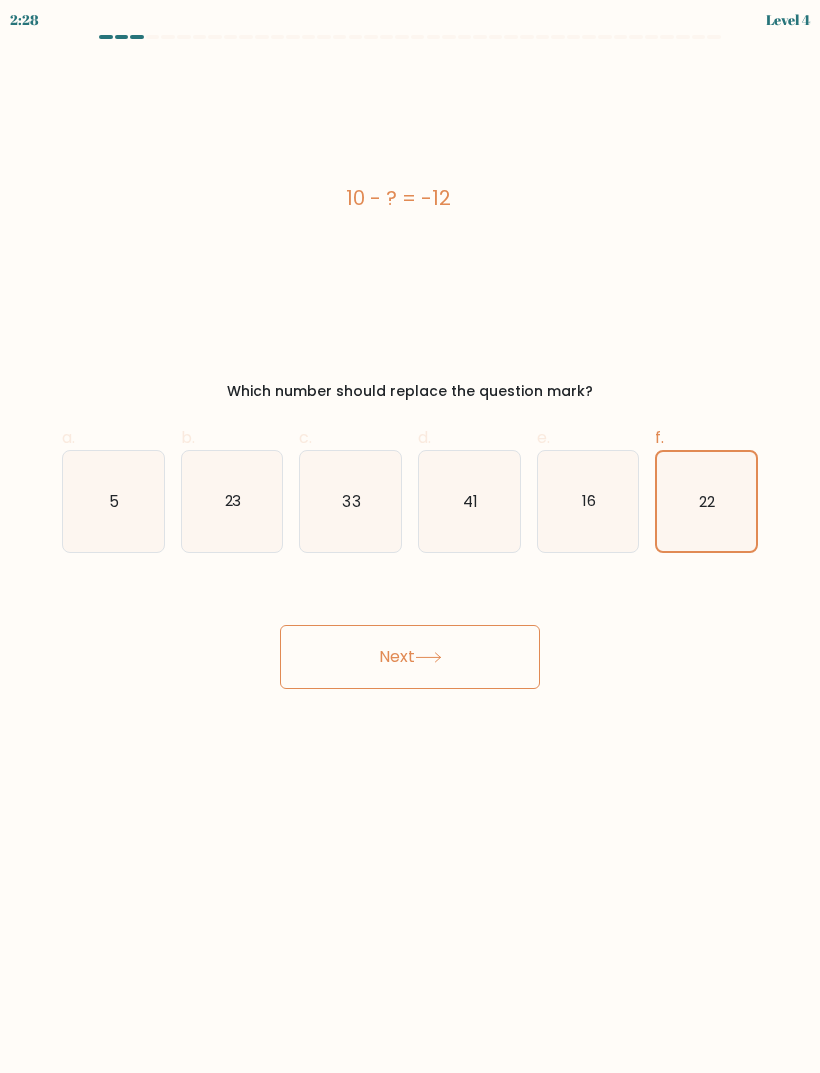 click on "Next" at bounding box center (410, 657) 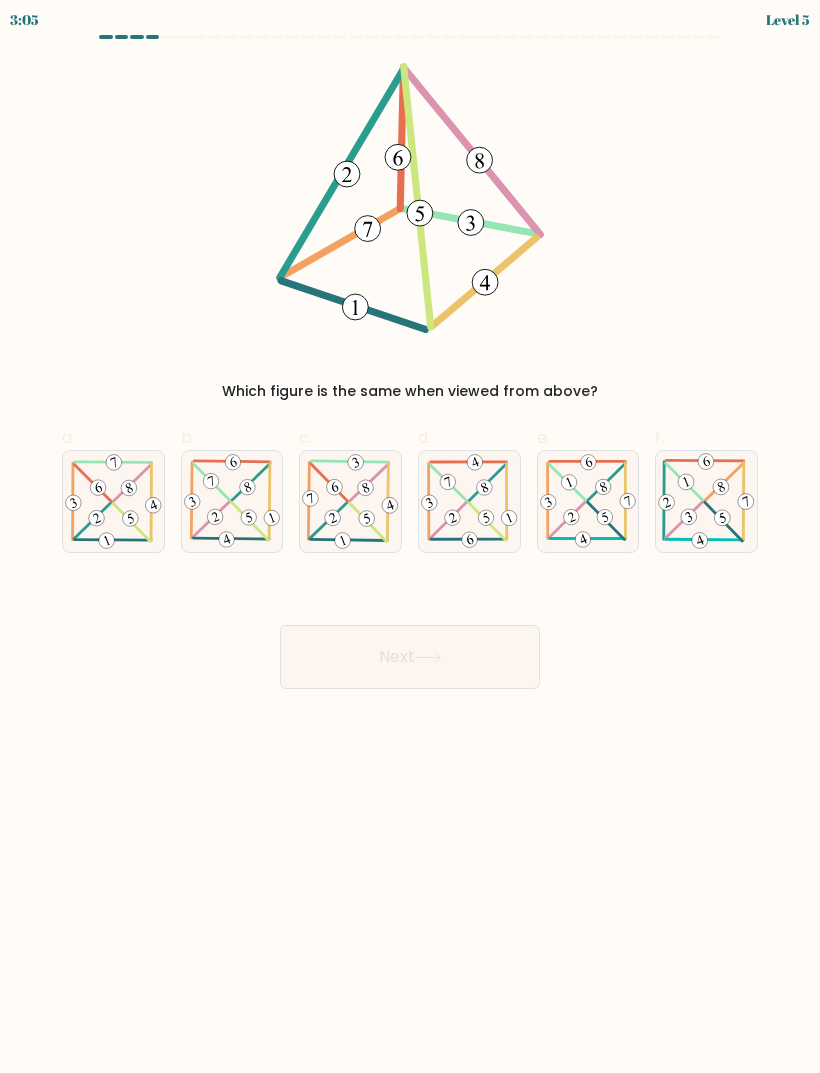 click 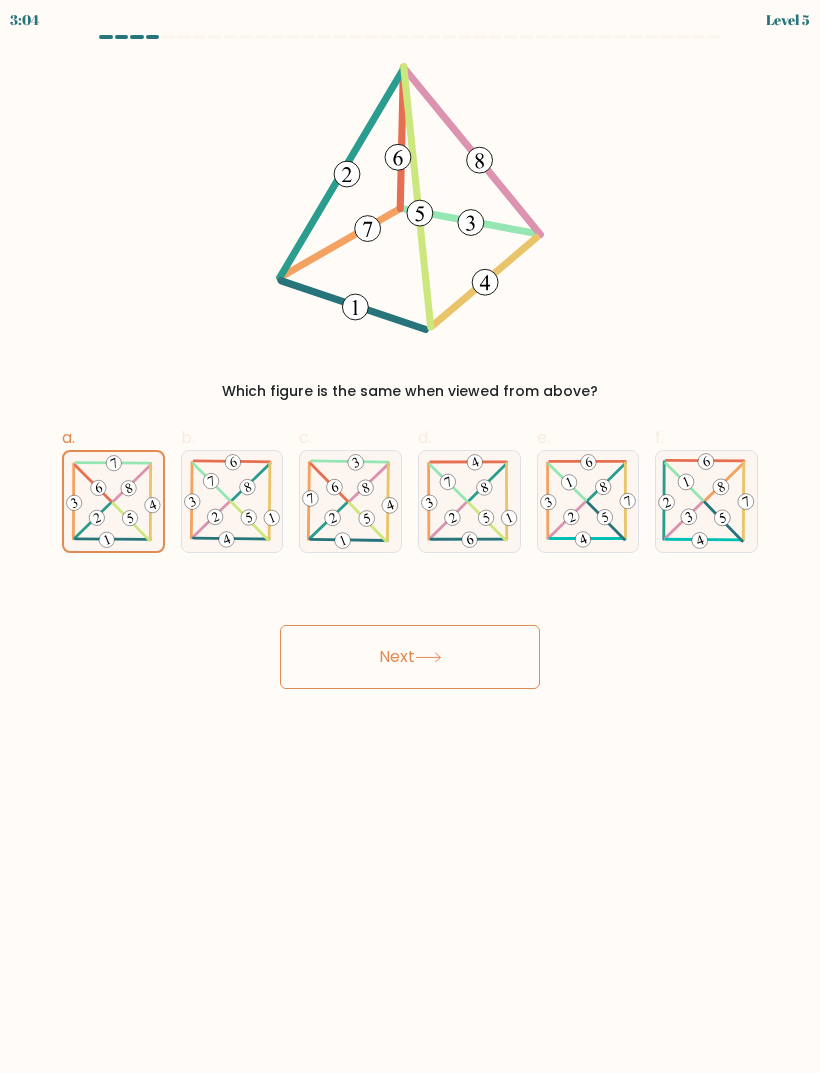 click on "Next" at bounding box center (410, 657) 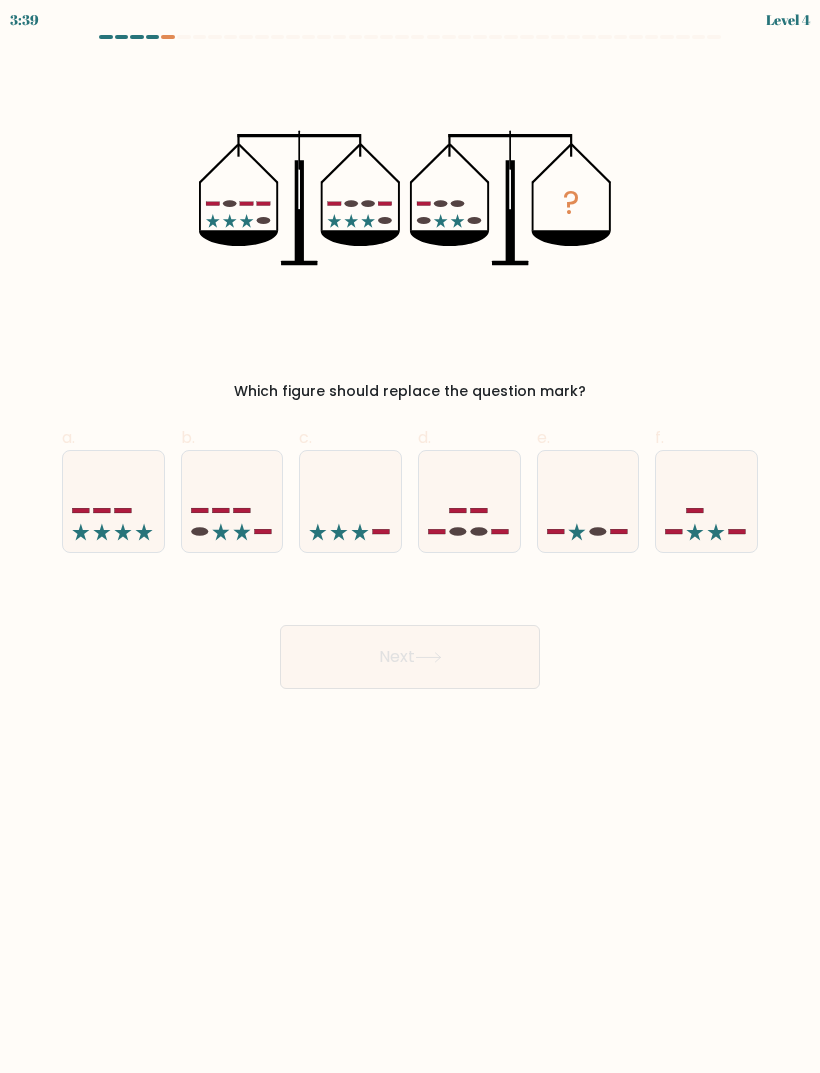 click 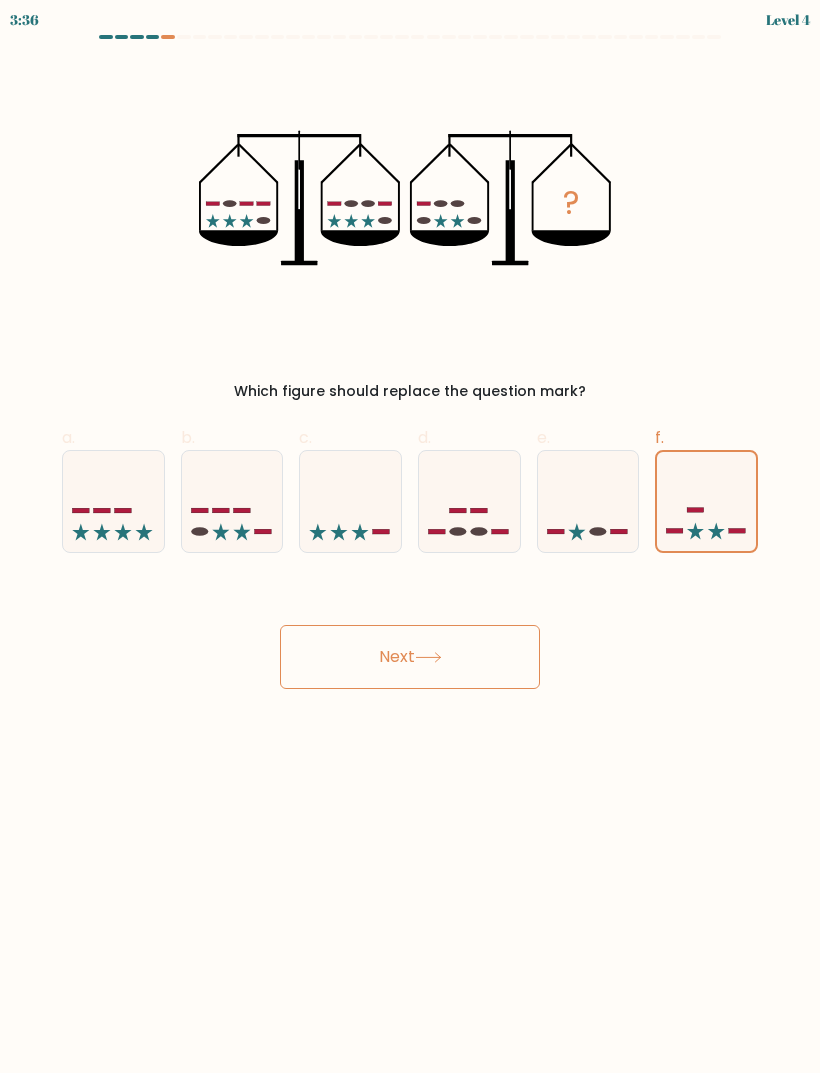 click on "Next" at bounding box center (410, 657) 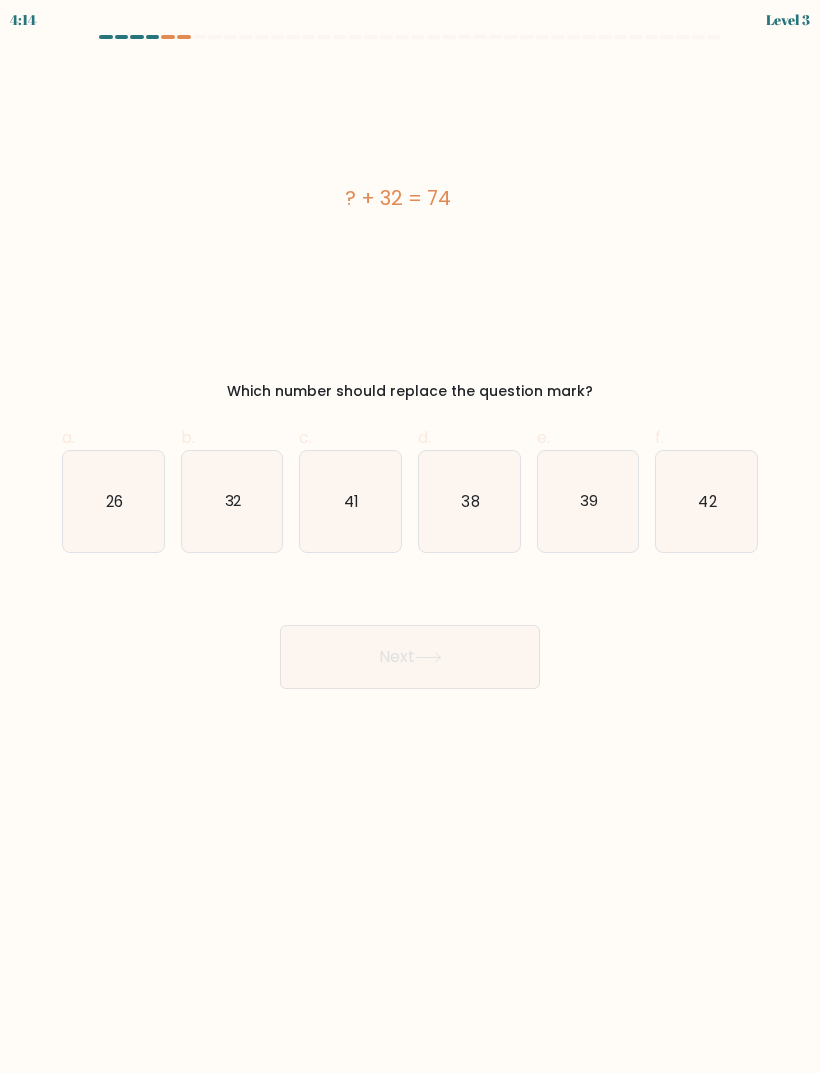 click on "42" 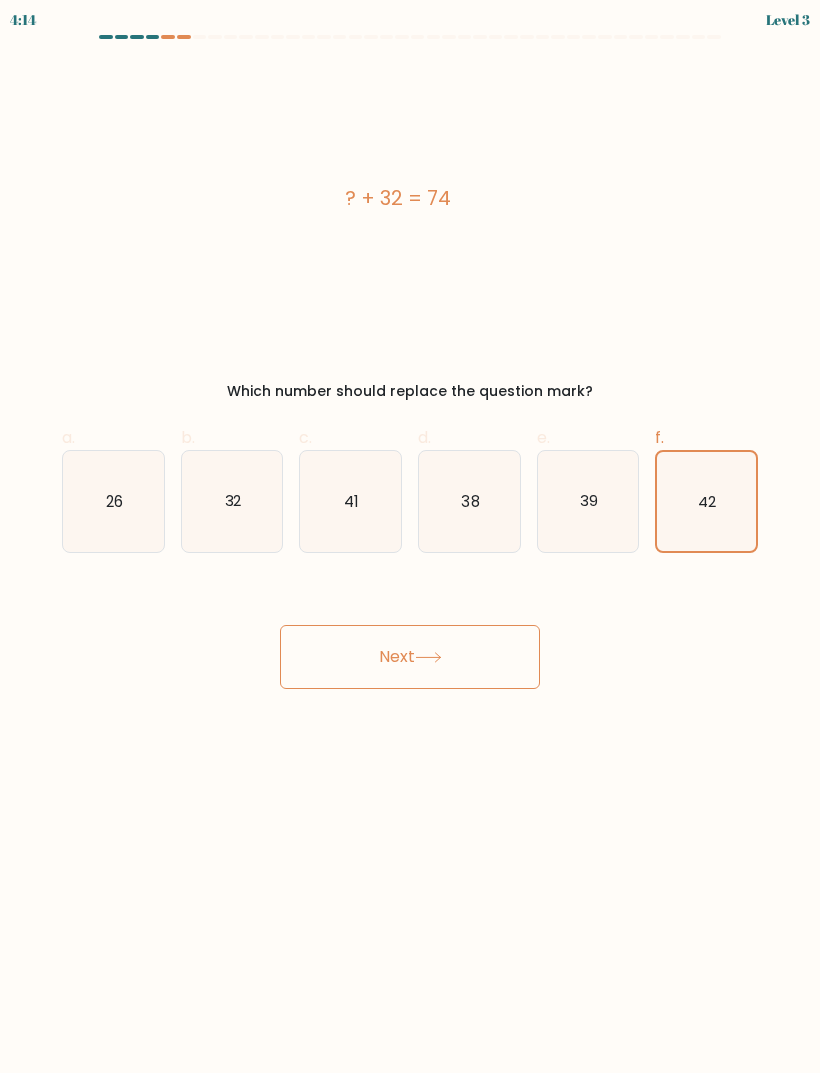 click on "Next" at bounding box center [410, 657] 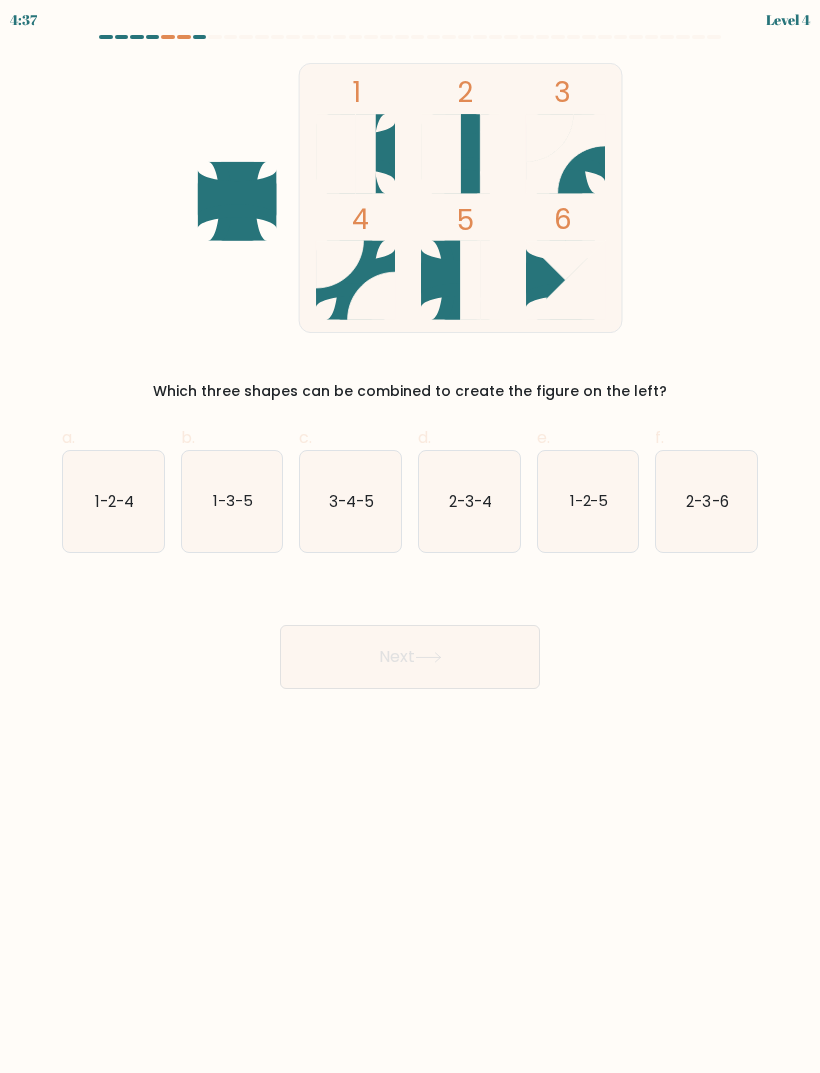 click on "1-2-5" 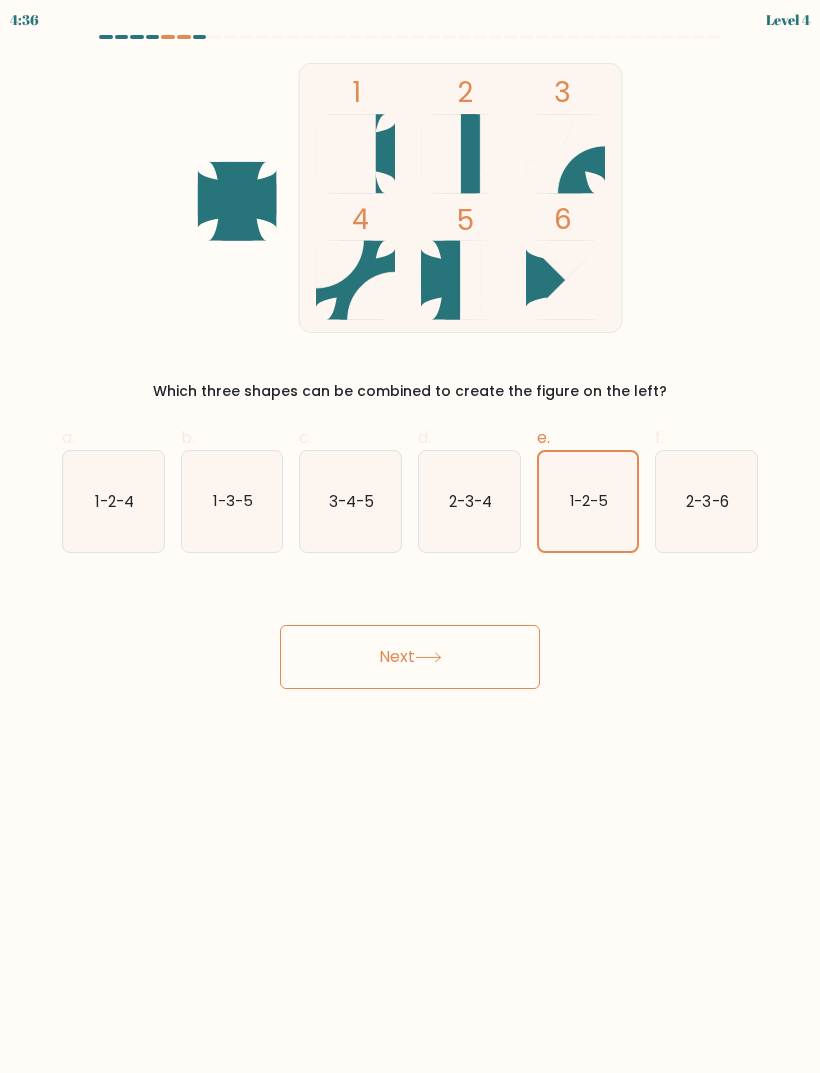 click on "Next" at bounding box center (410, 657) 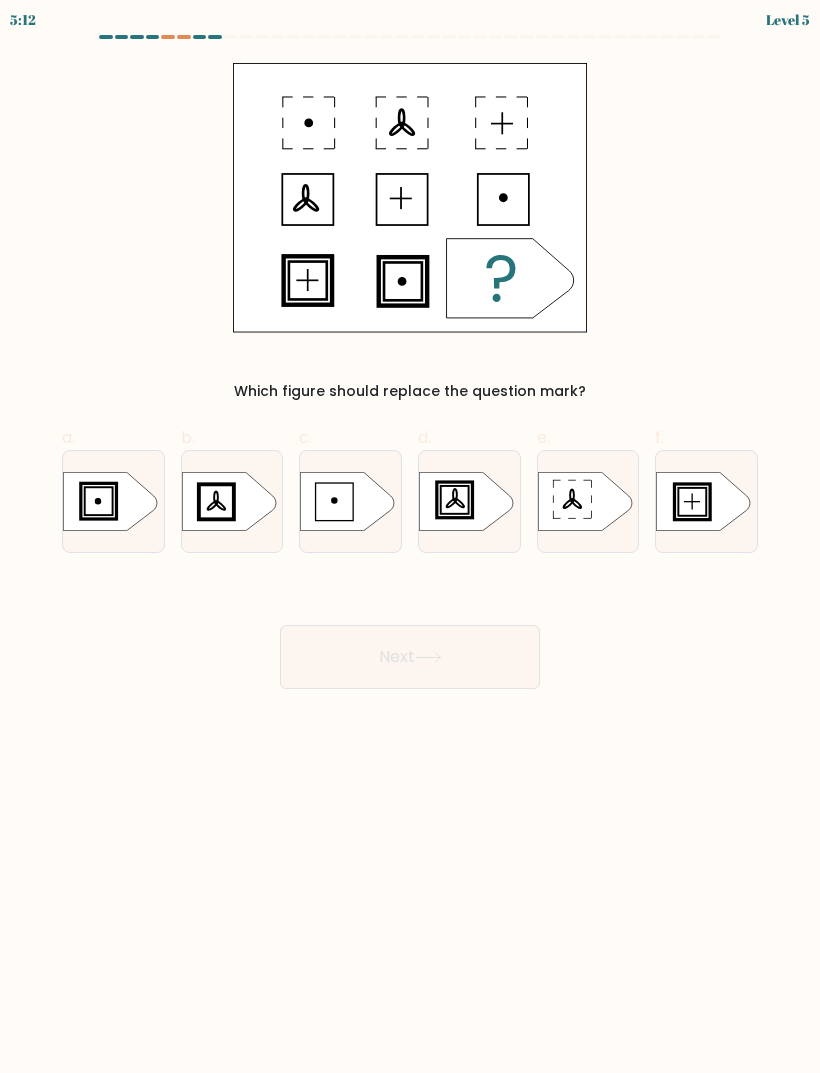 click 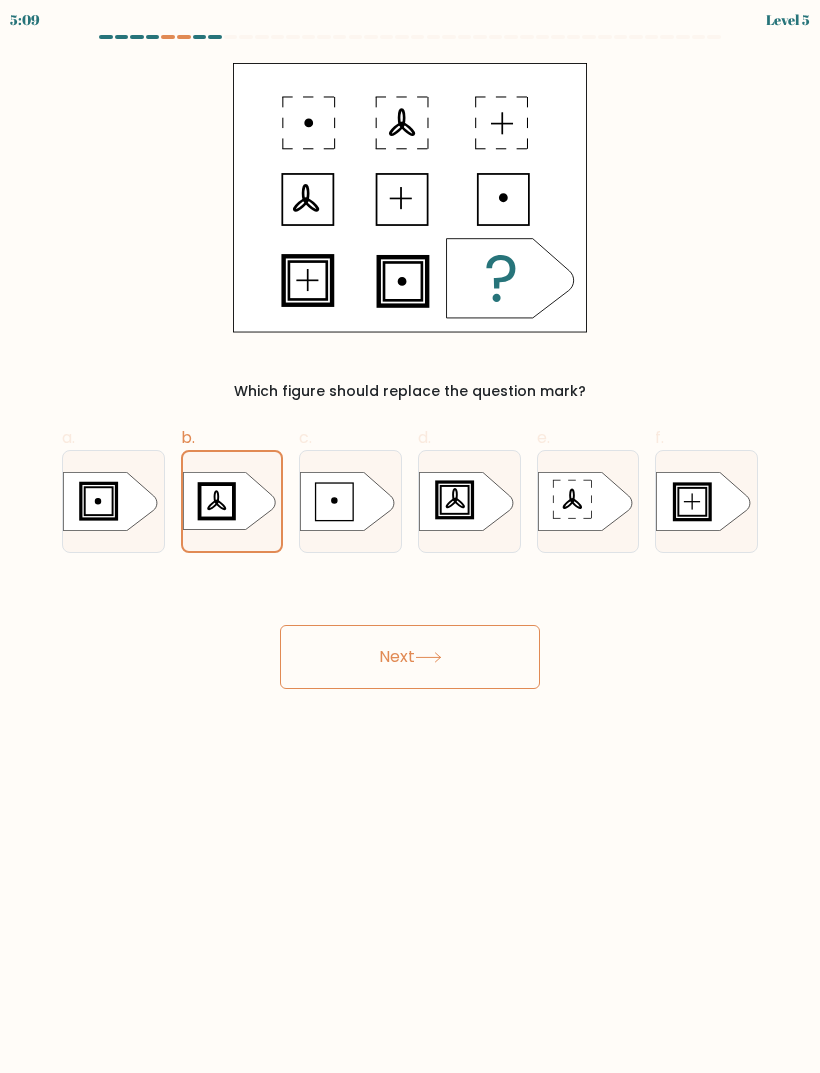 click on "Next" at bounding box center [410, 657] 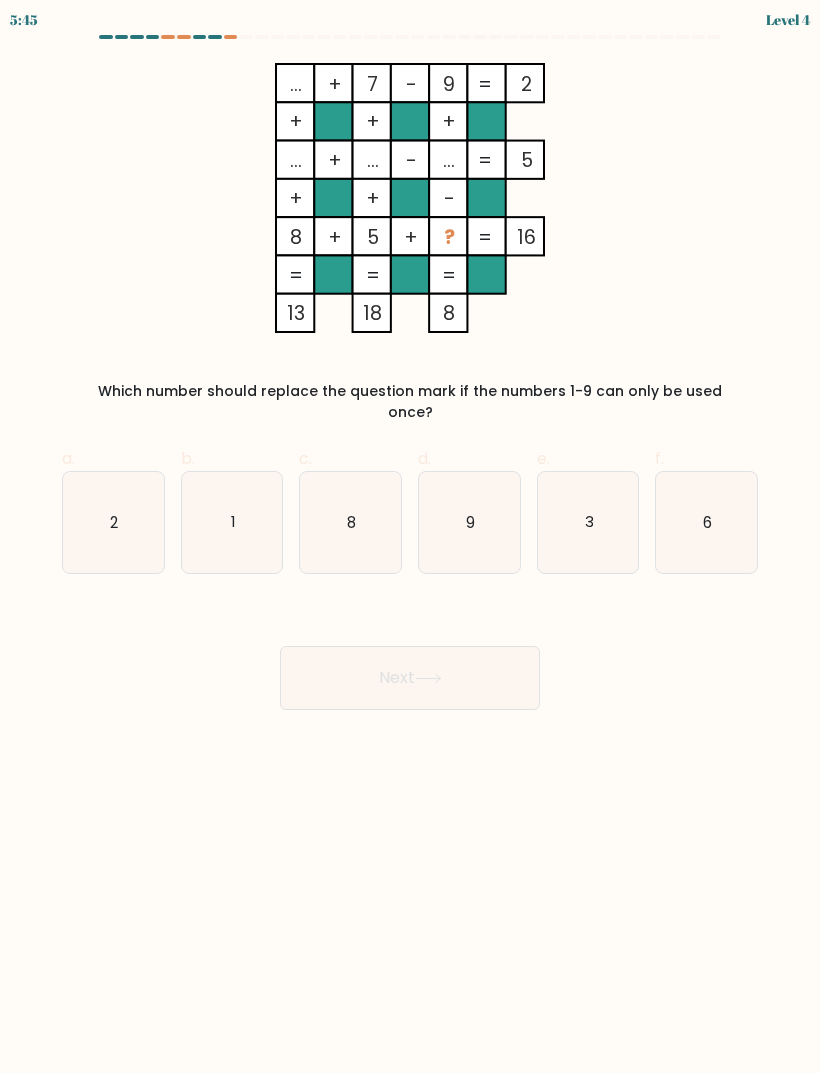 click on "1" 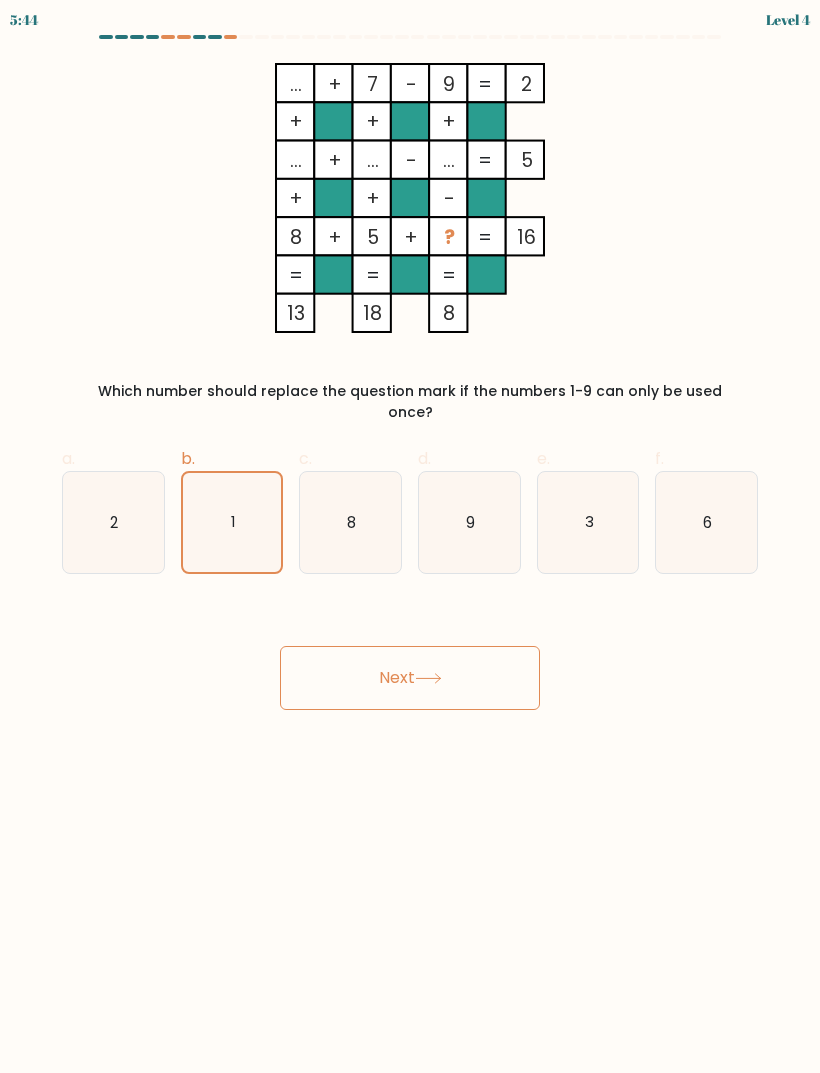 click on "Next" at bounding box center (410, 678) 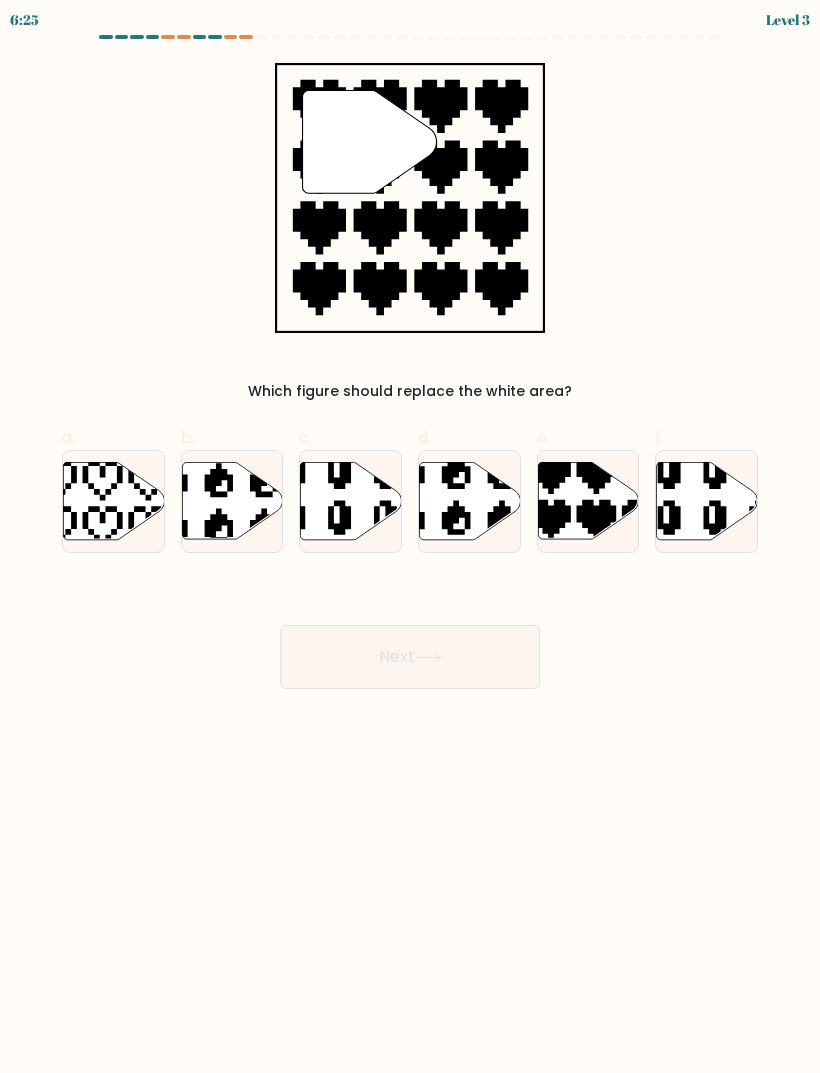 click 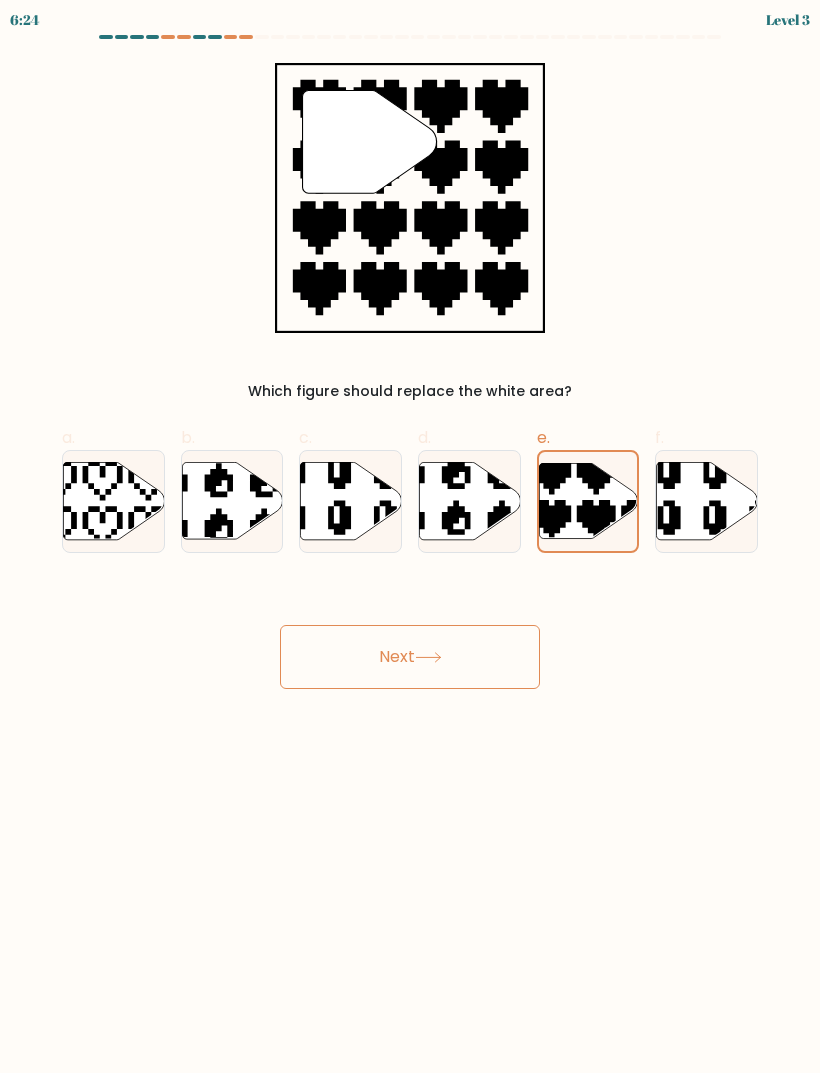 click on "Next" at bounding box center (410, 657) 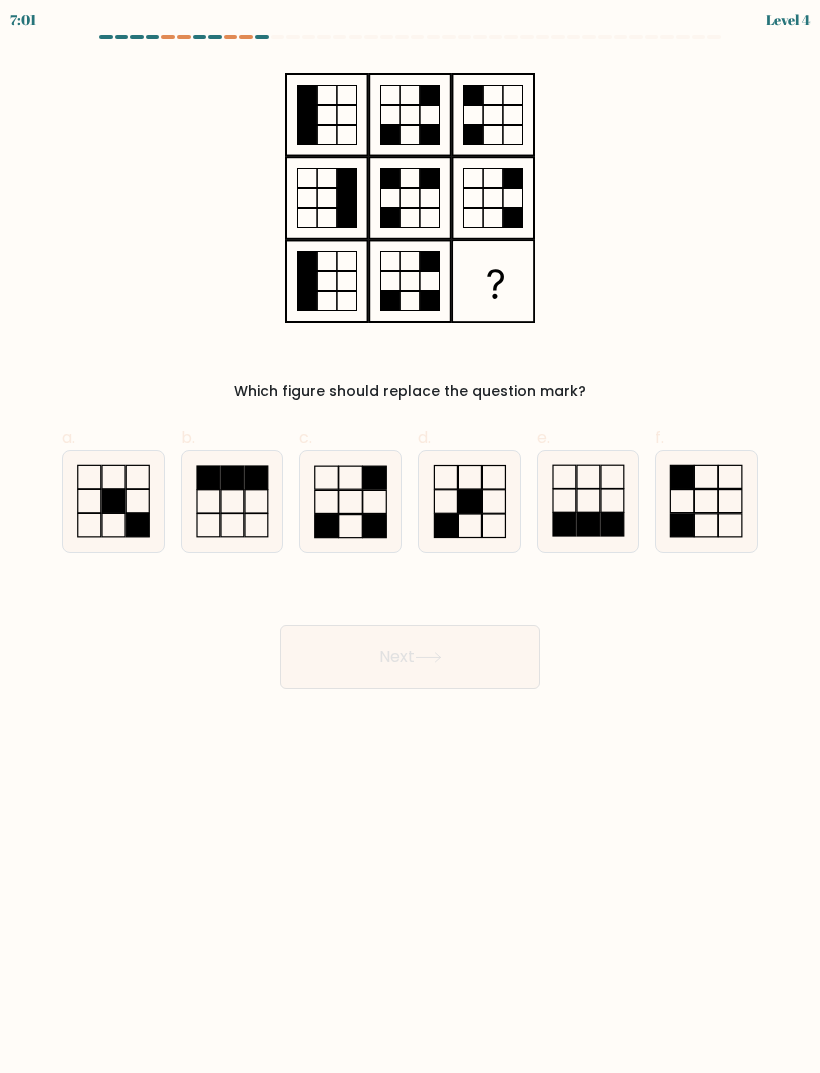 click 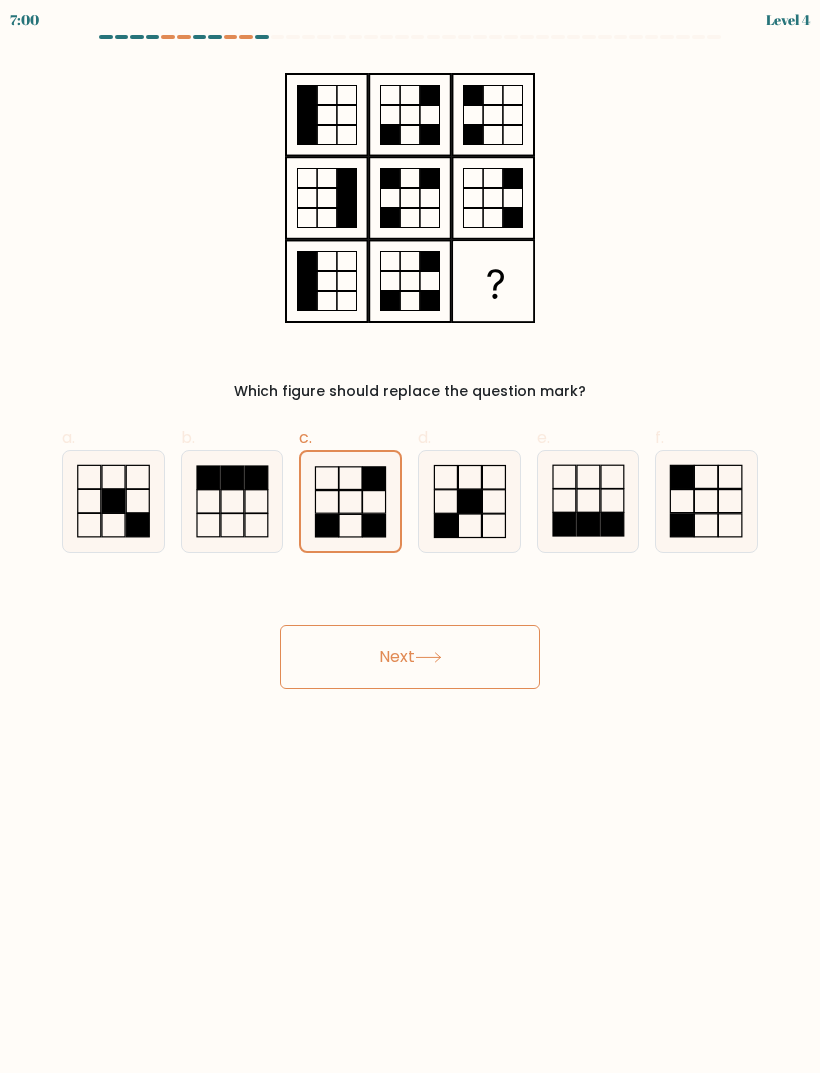 click on "Next" at bounding box center [410, 657] 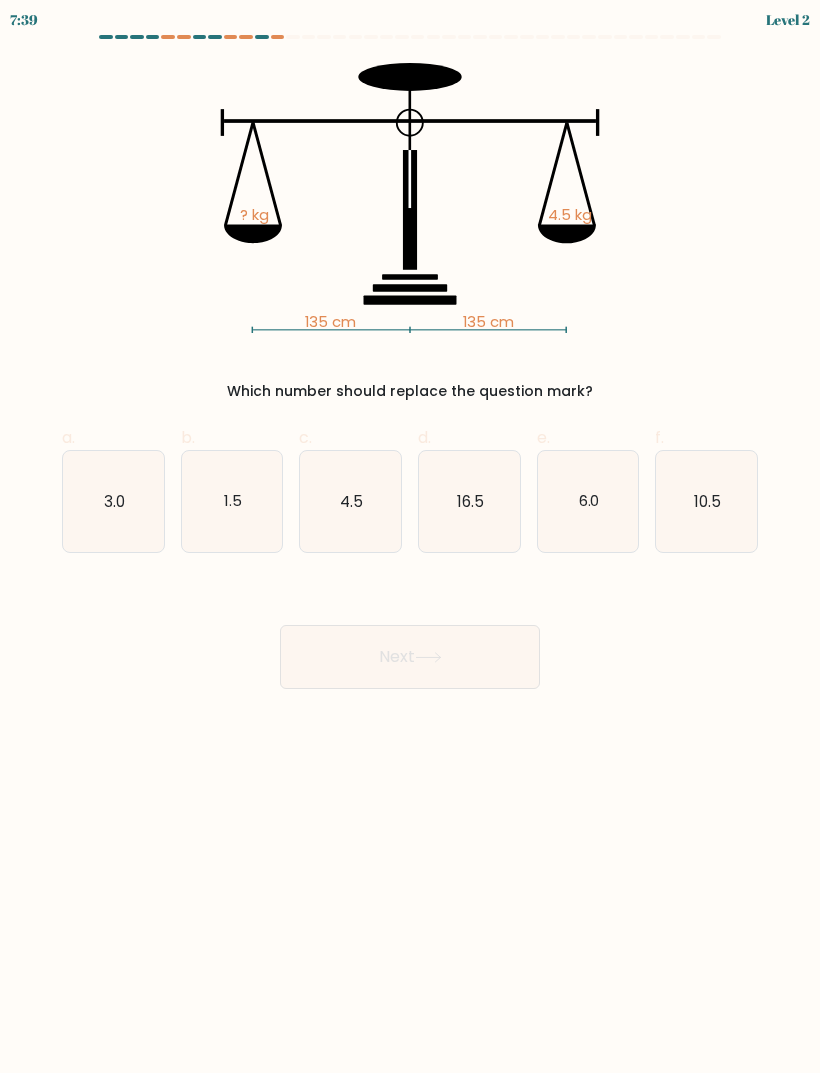 click on "4.5" 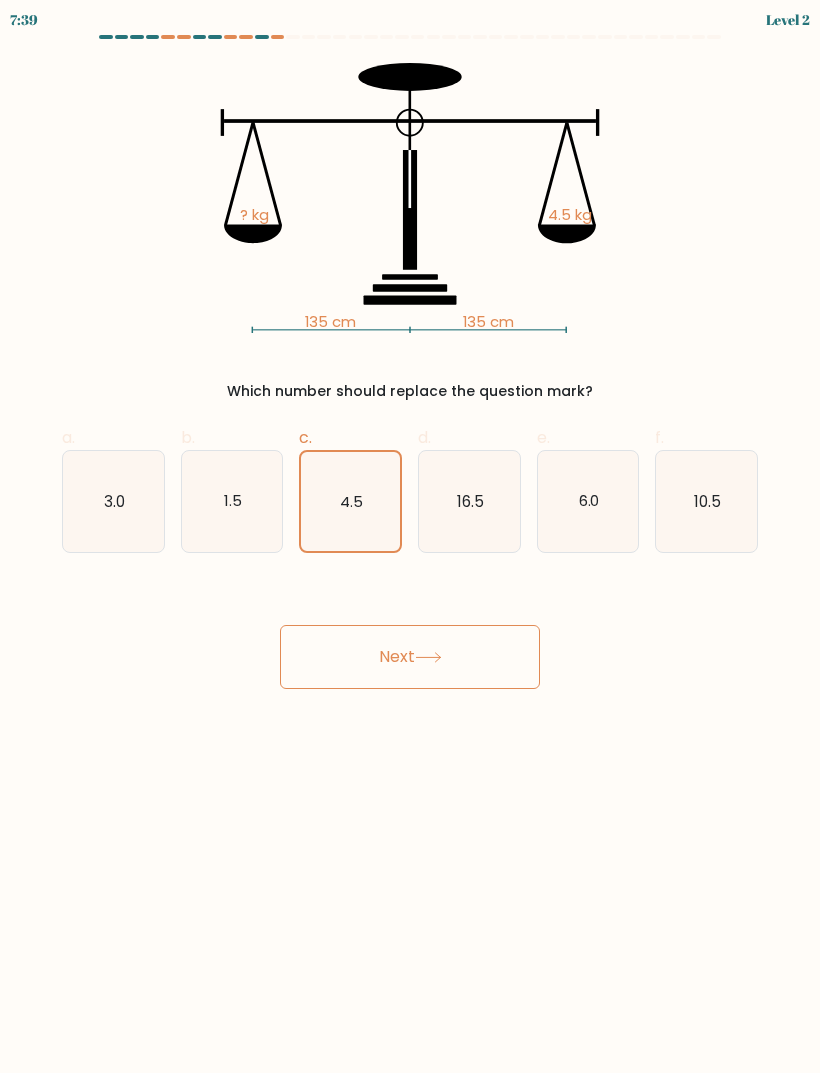 click on "Next" at bounding box center [410, 657] 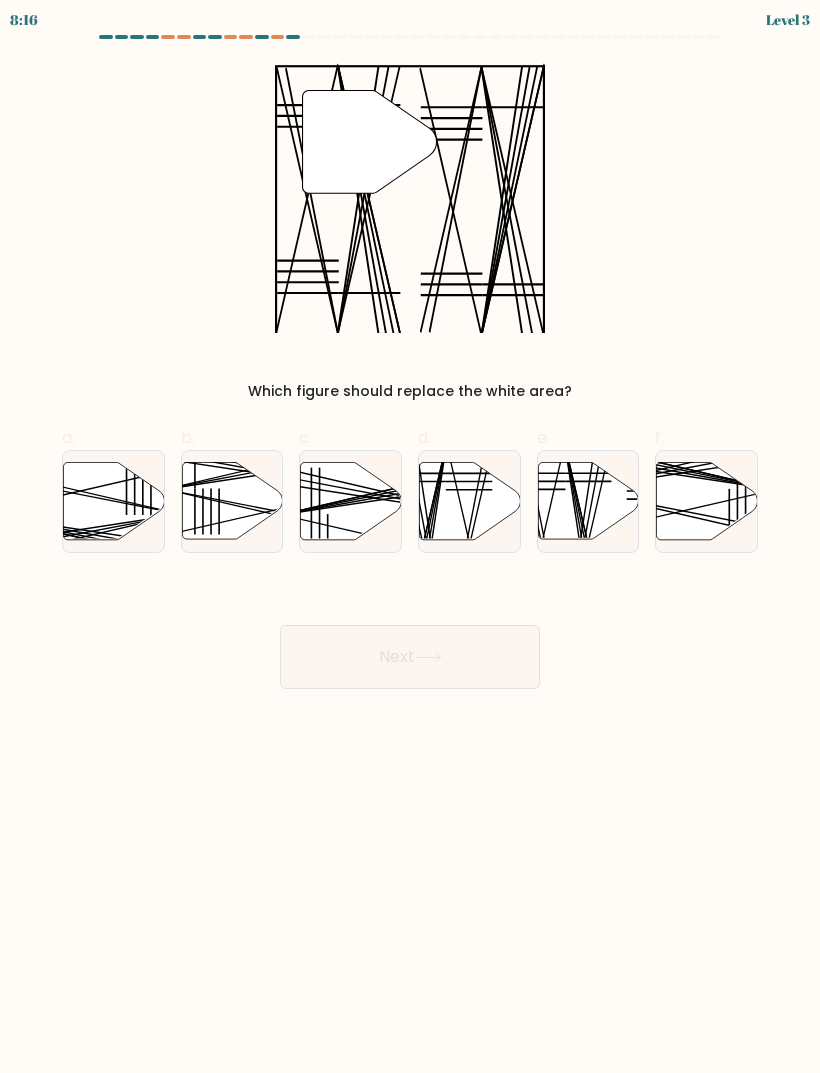 click 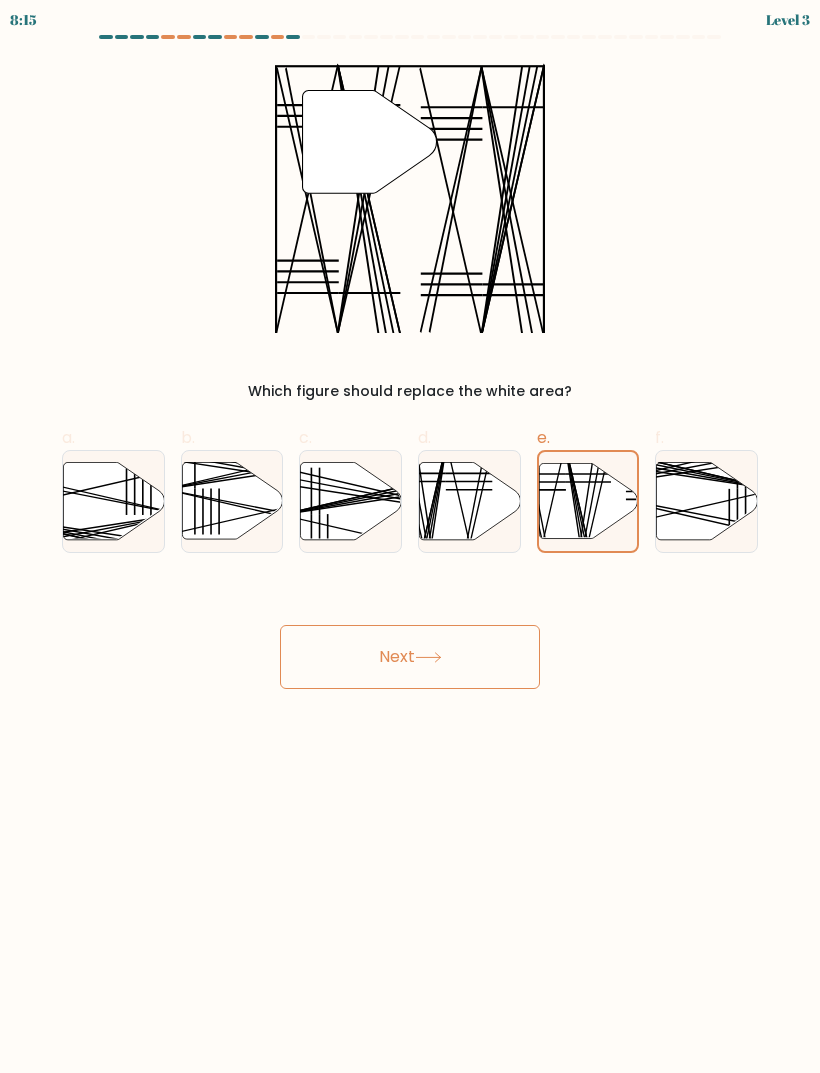 click on "Next" at bounding box center [410, 657] 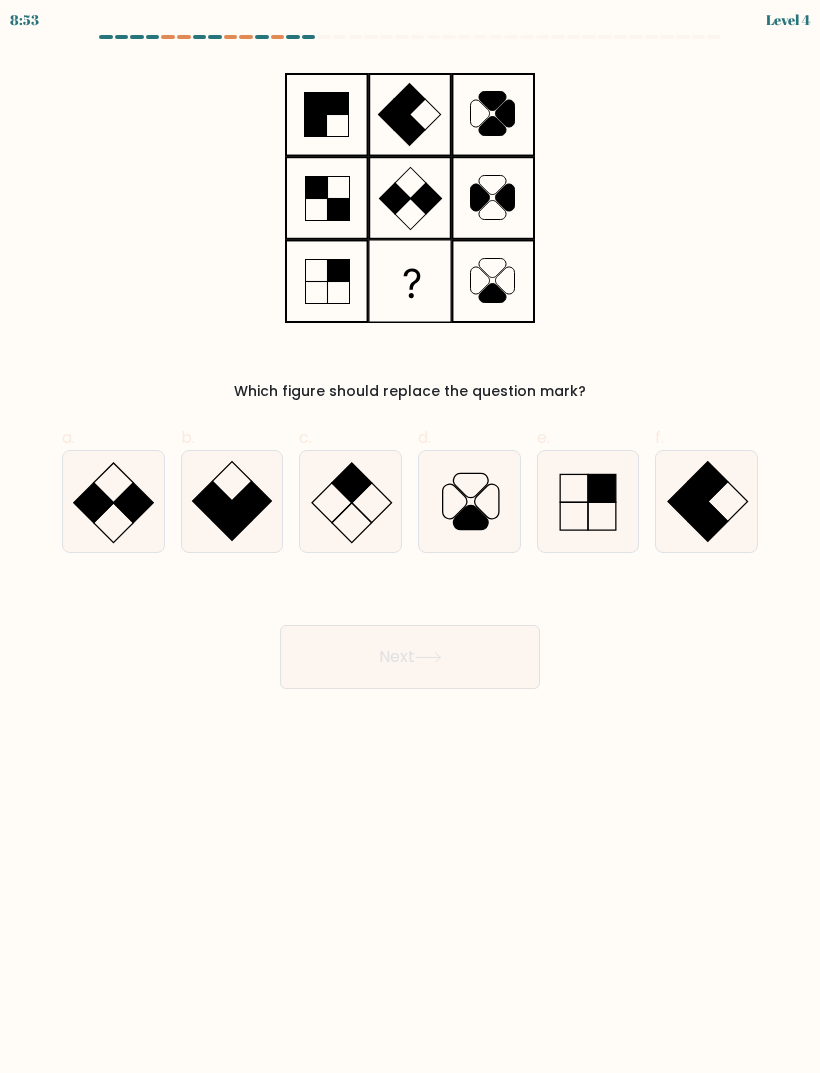 click 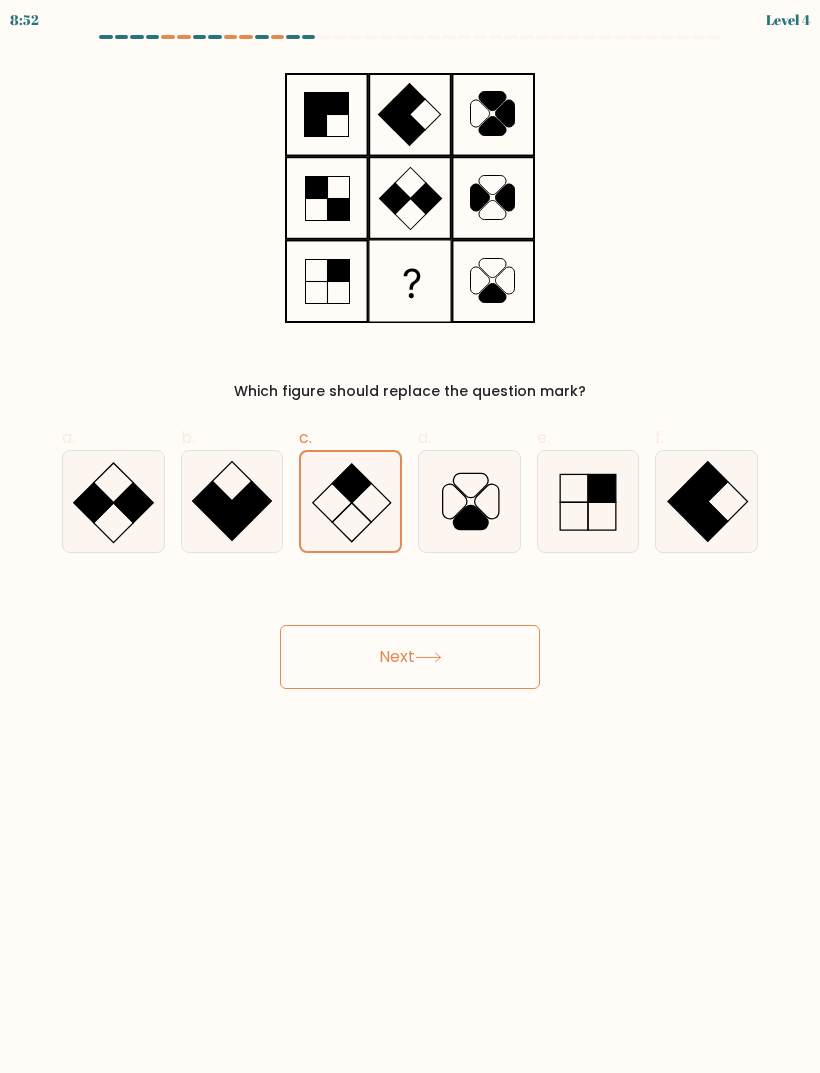 click on "Next" at bounding box center [410, 657] 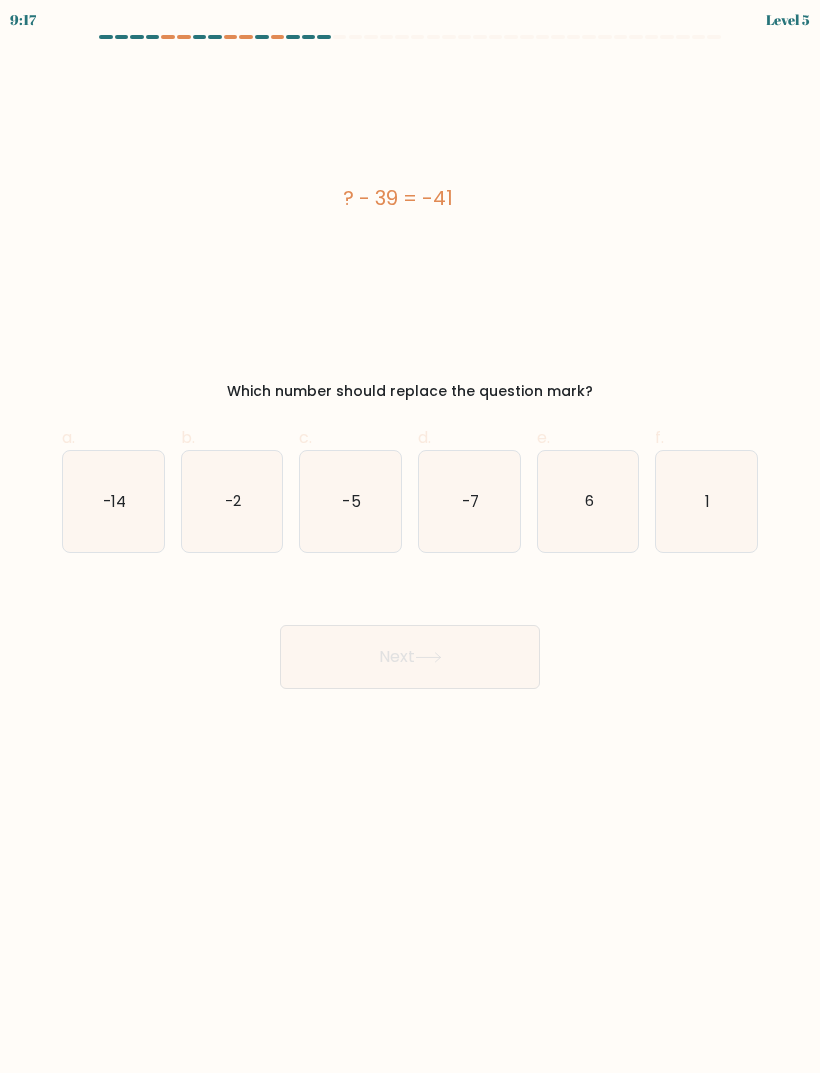 click on "-2" 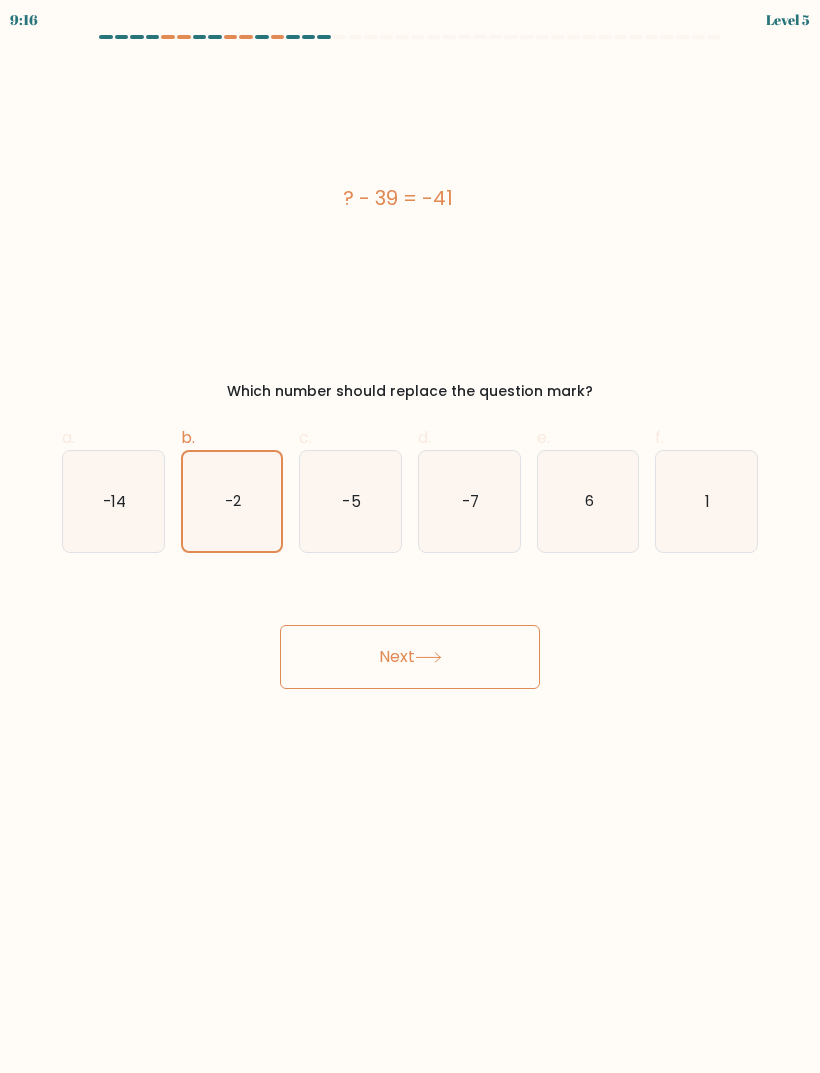 click on "Next" at bounding box center [410, 657] 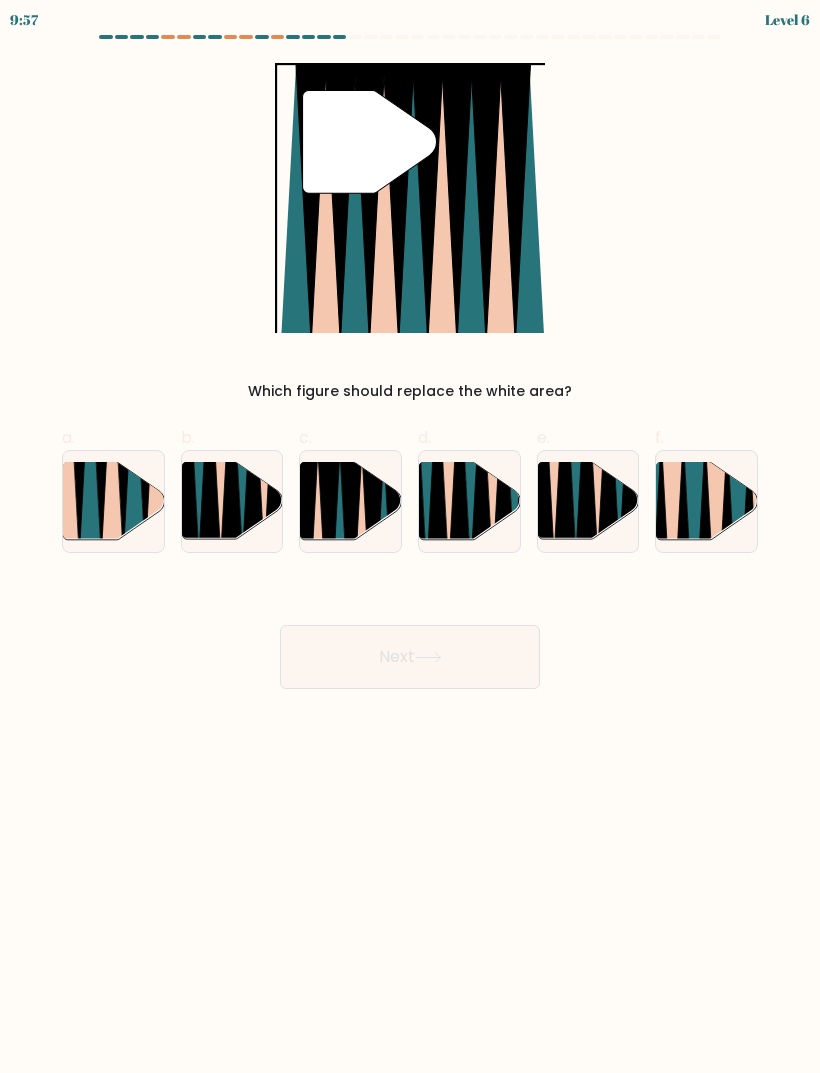 click 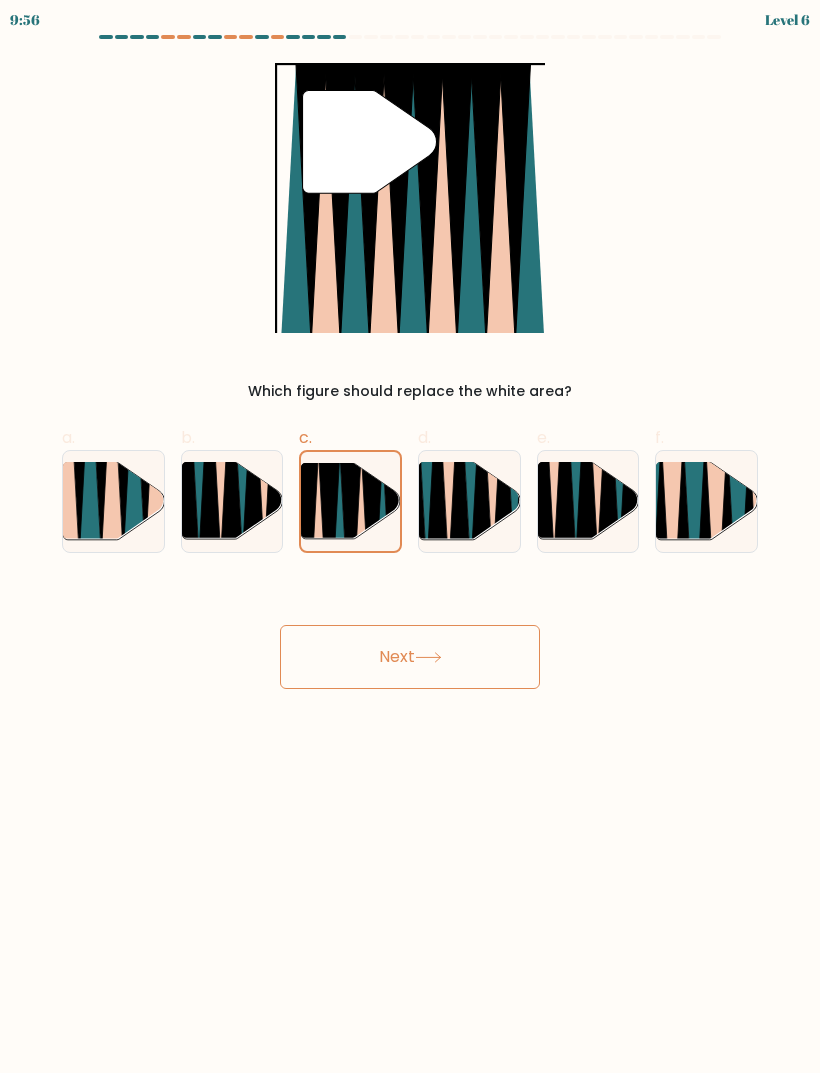 click on "Next" at bounding box center [410, 657] 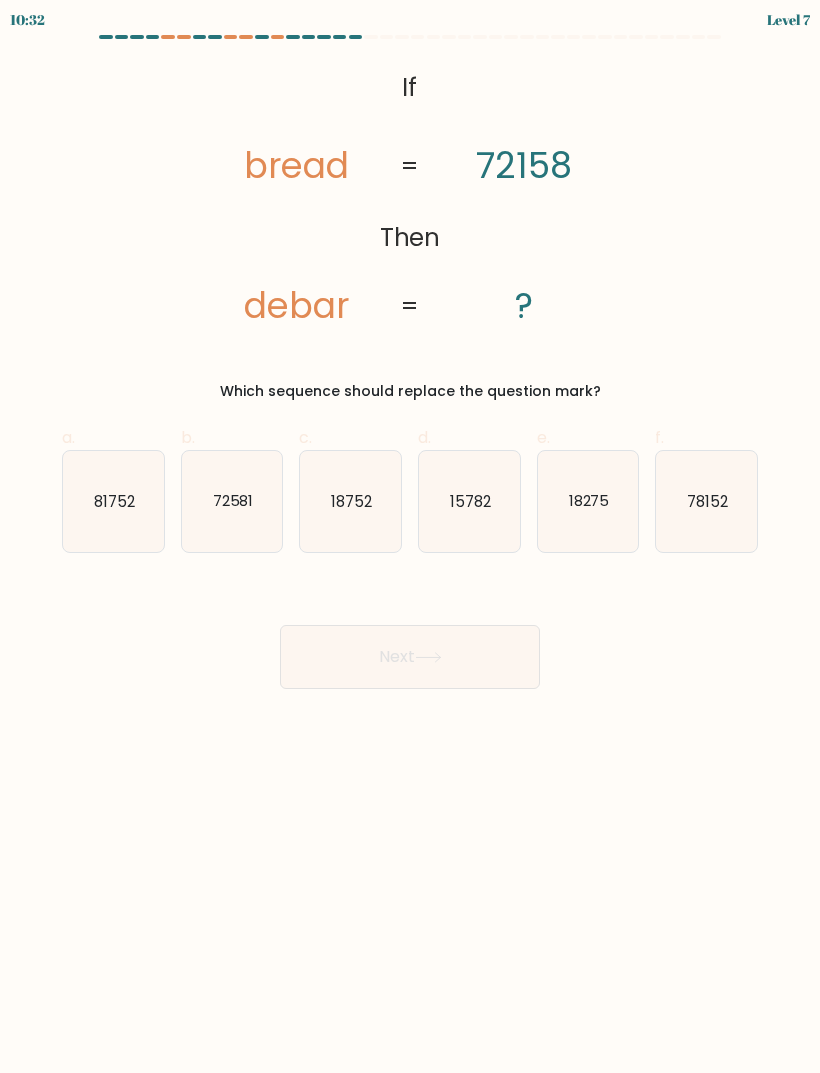 click on "18275" 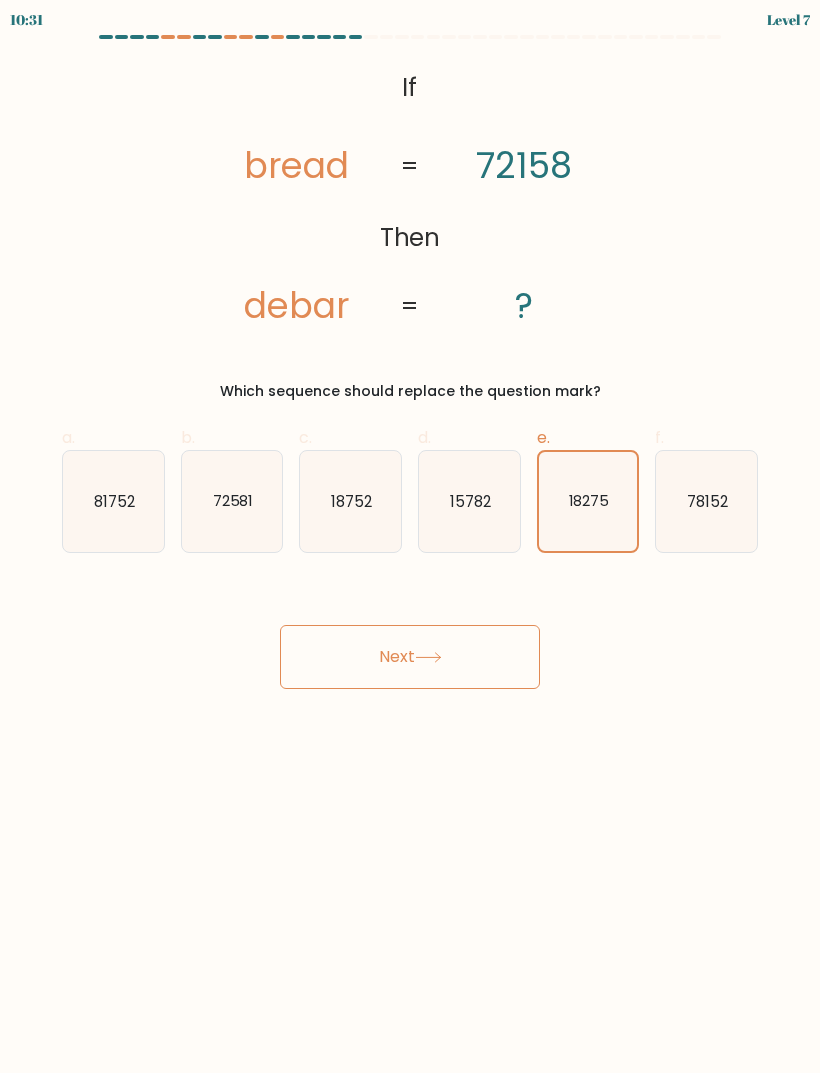 click on "Next" at bounding box center [410, 657] 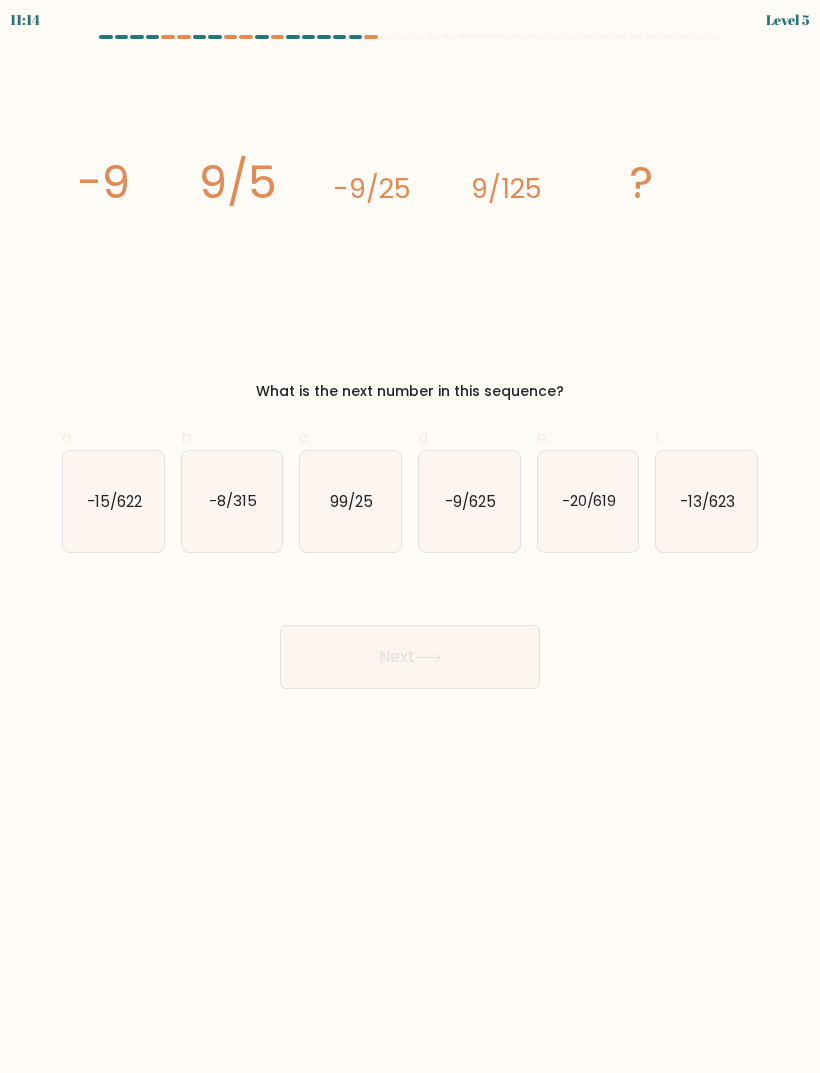 click on "Next" at bounding box center (410, 657) 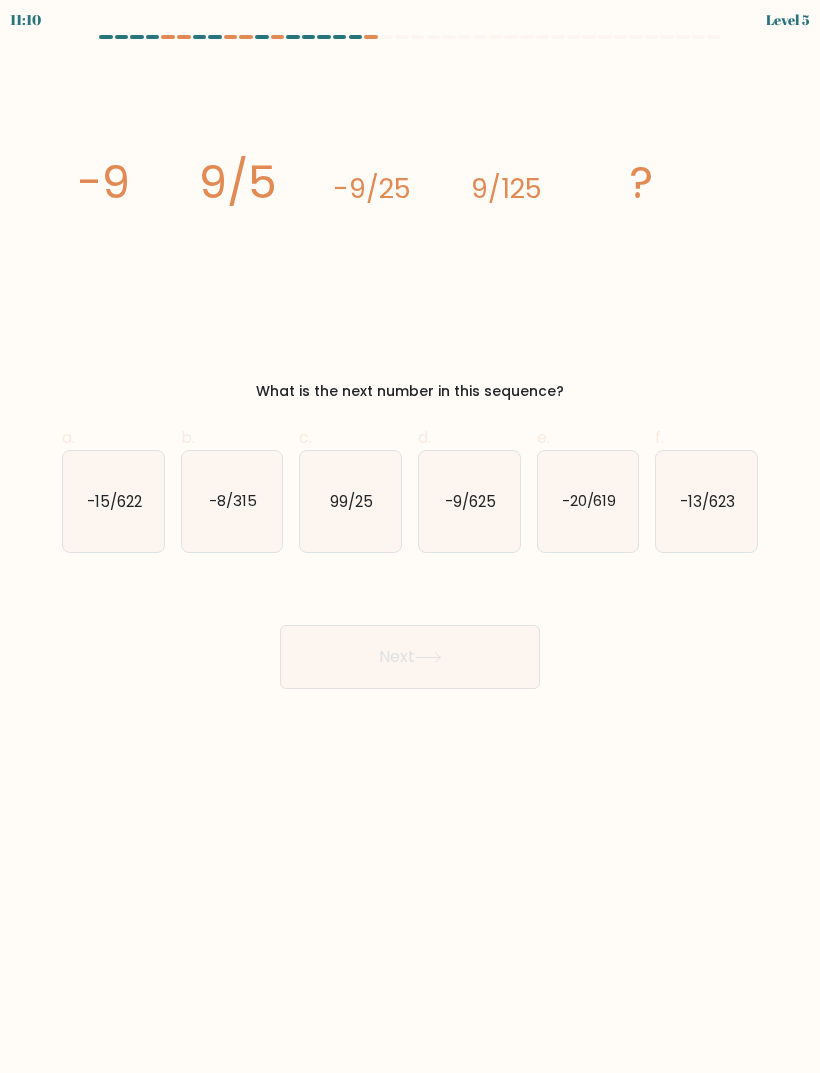 click on "-20/619" 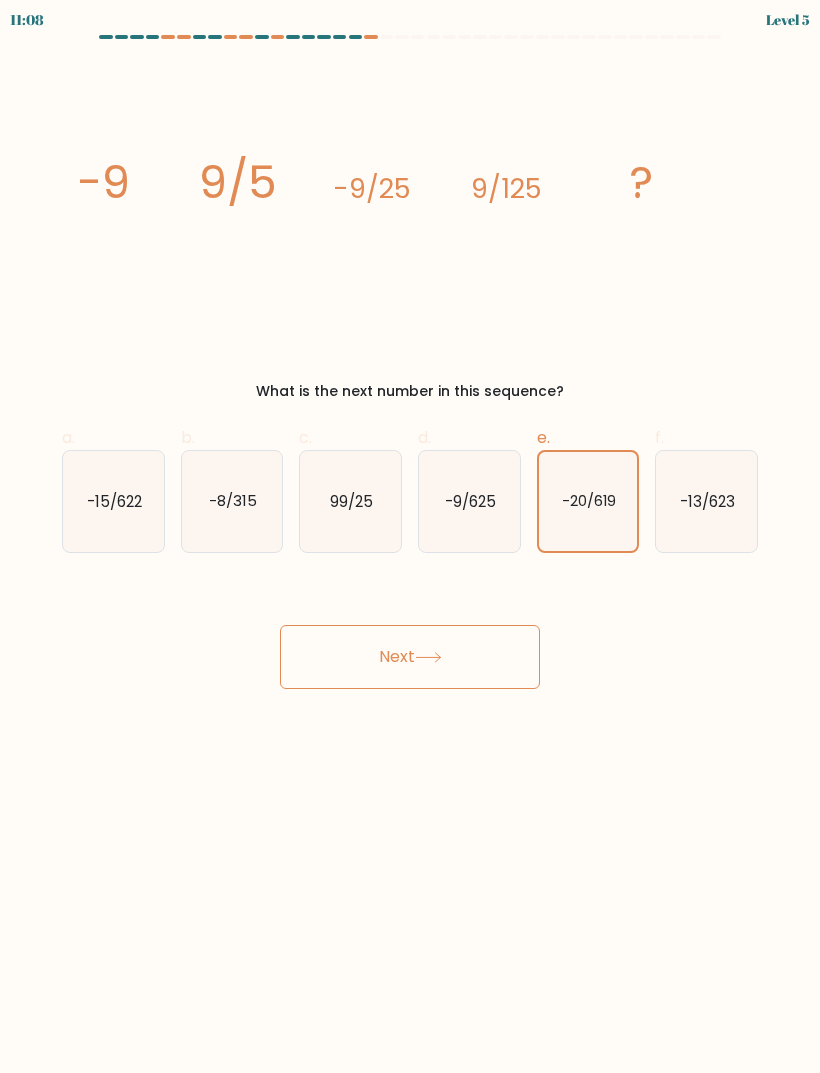 click on "Next" at bounding box center (410, 657) 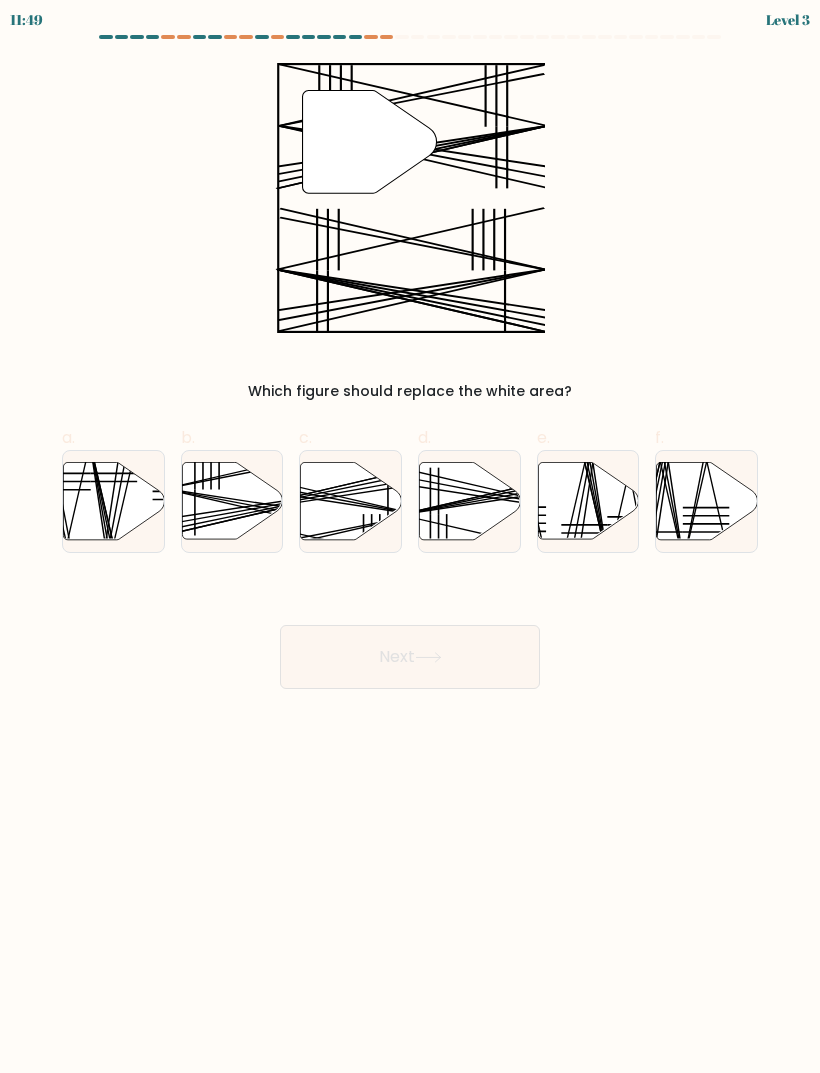 click 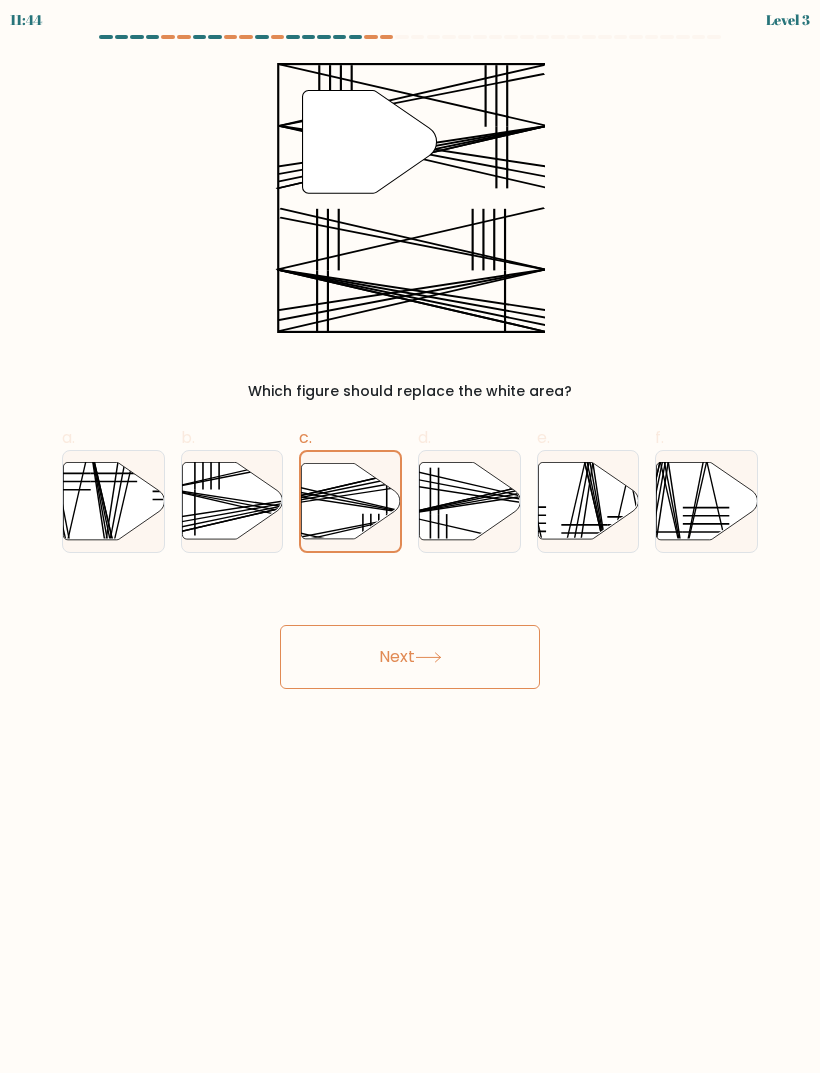 click 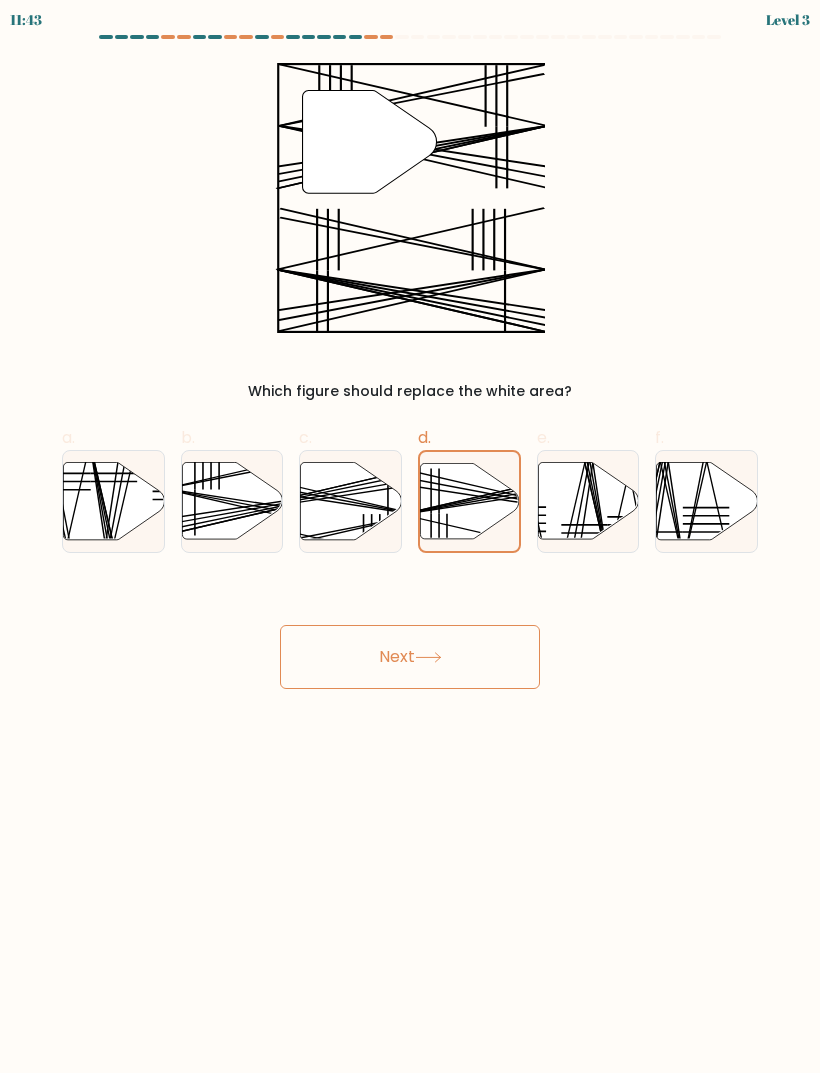 click on "Next" at bounding box center [410, 657] 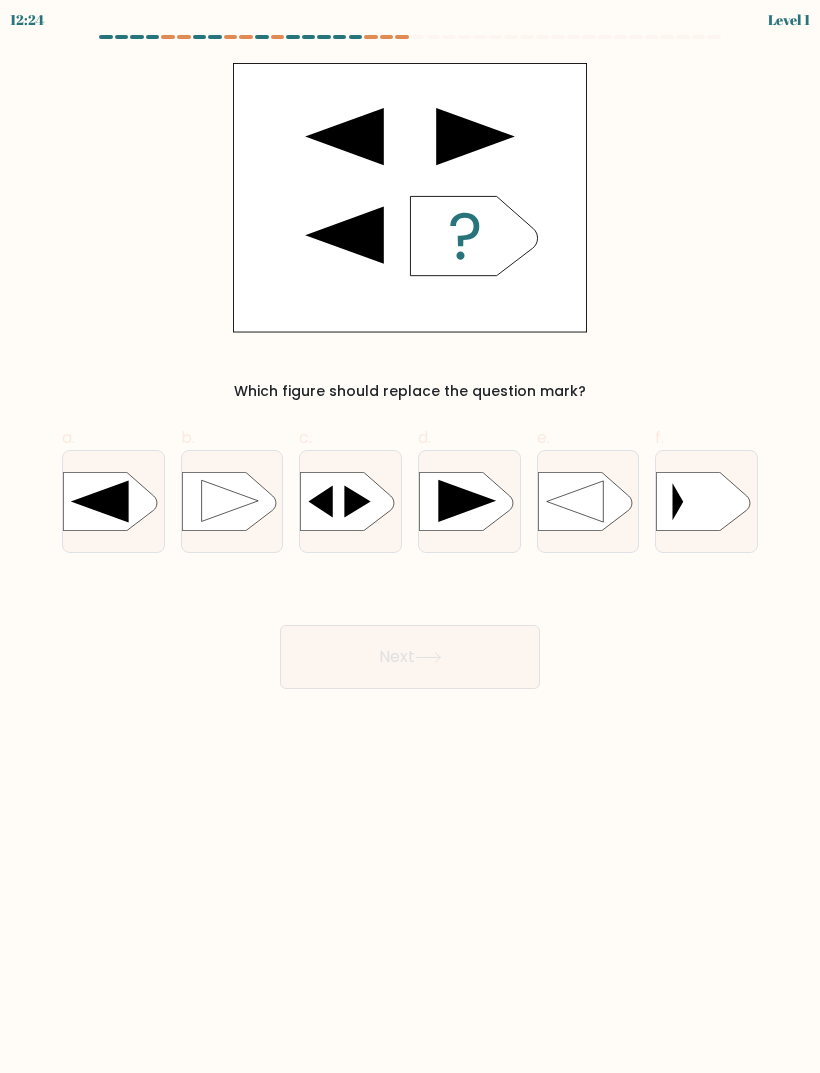 click 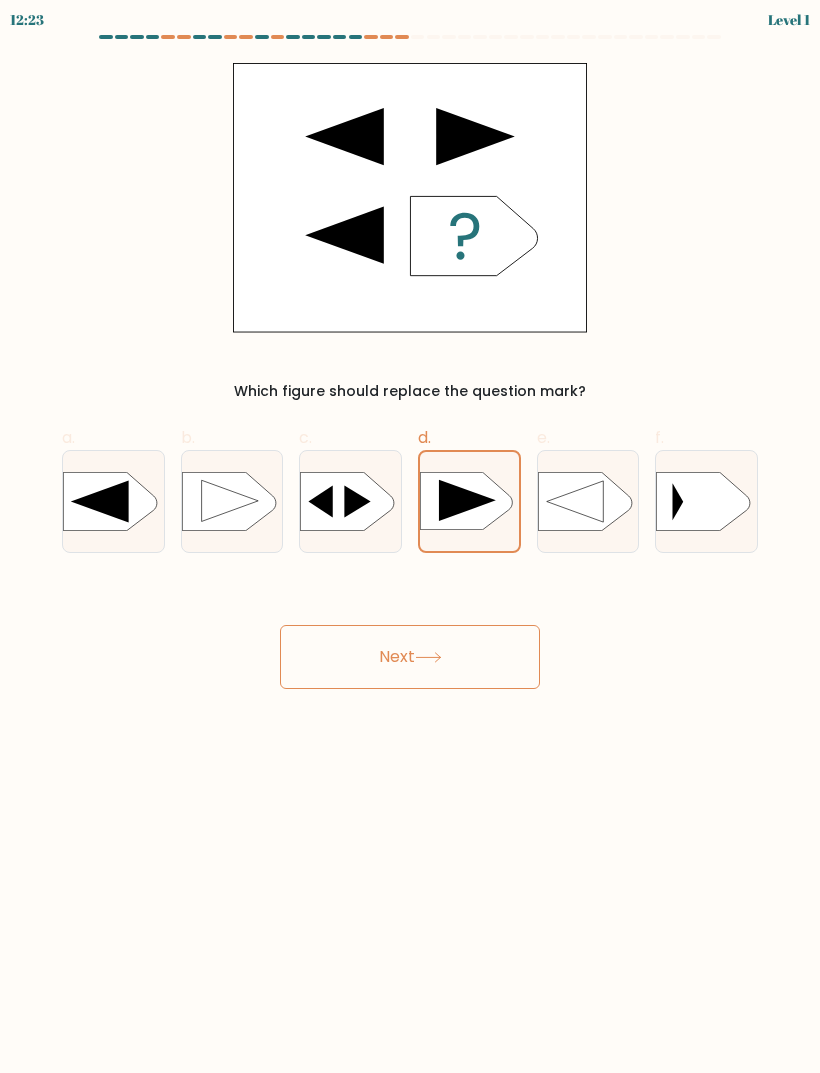click on "Next" at bounding box center (410, 657) 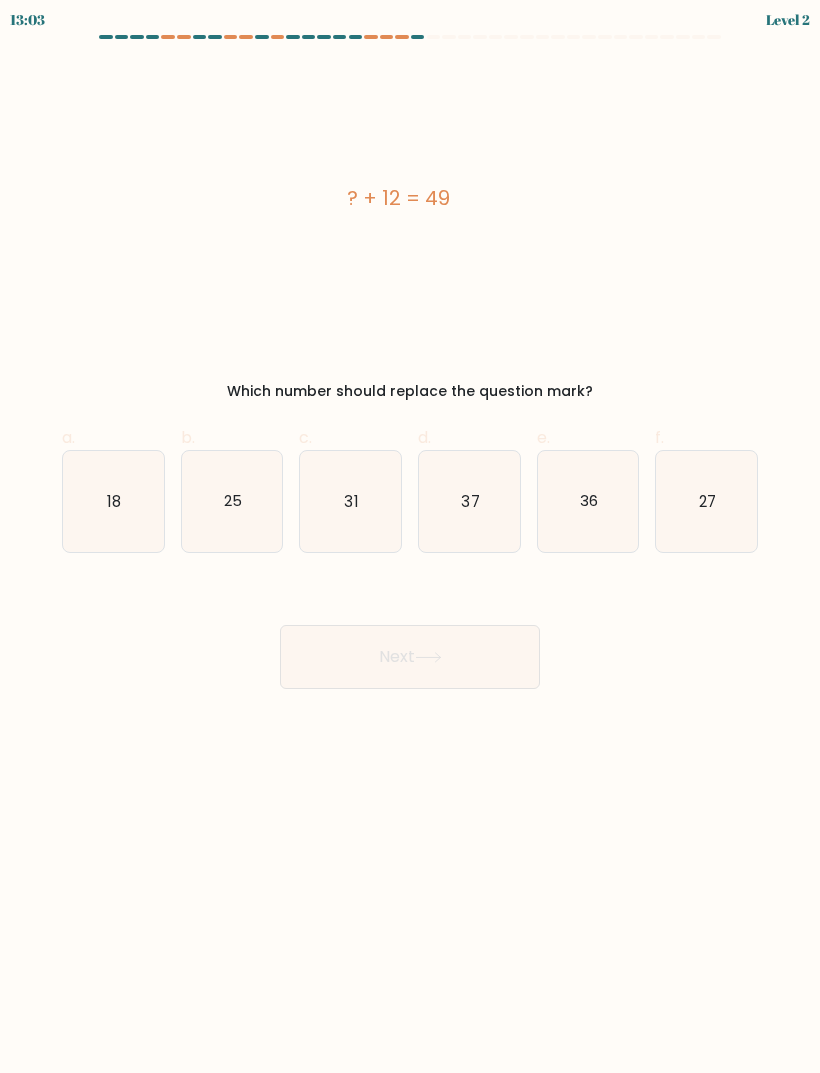 click on "37" 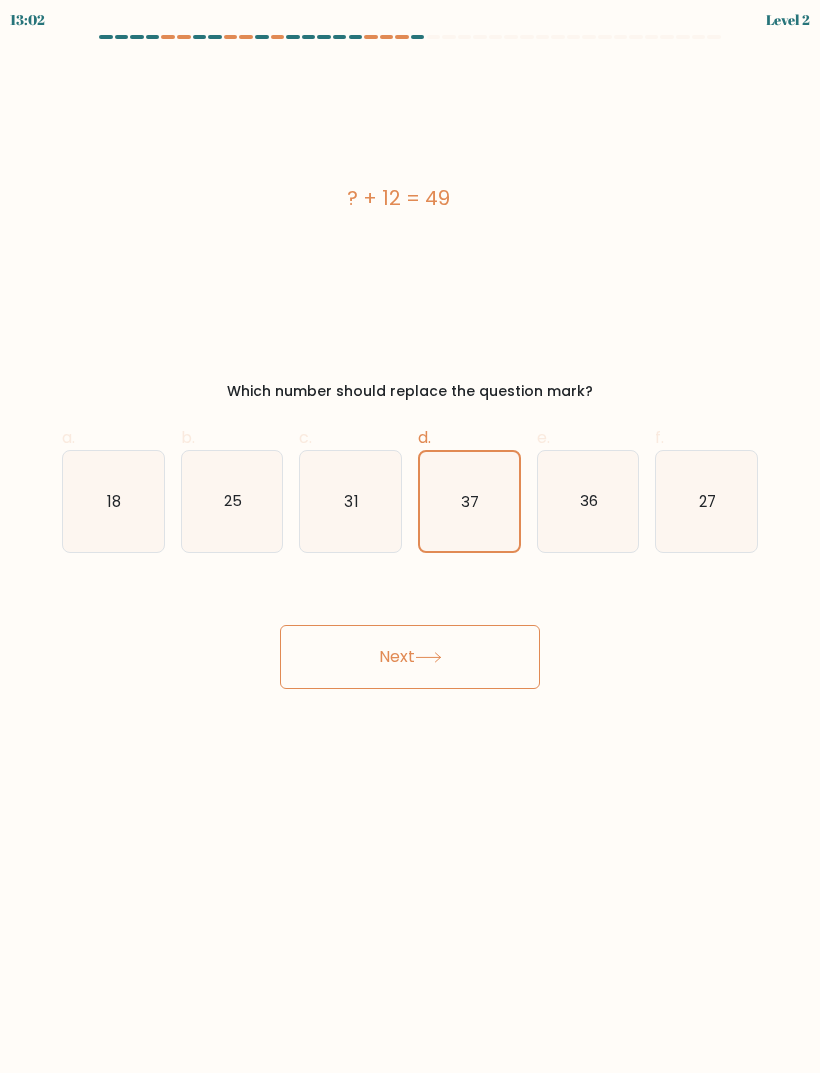click on "Next" at bounding box center [410, 657] 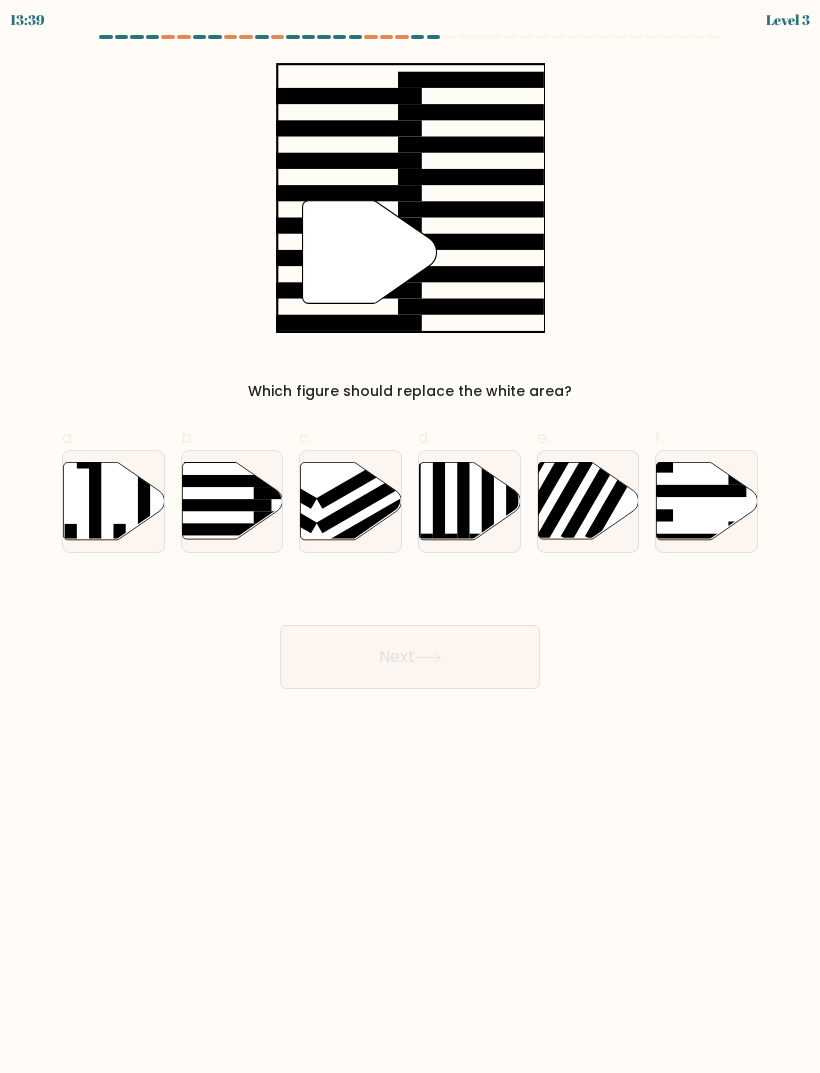 click 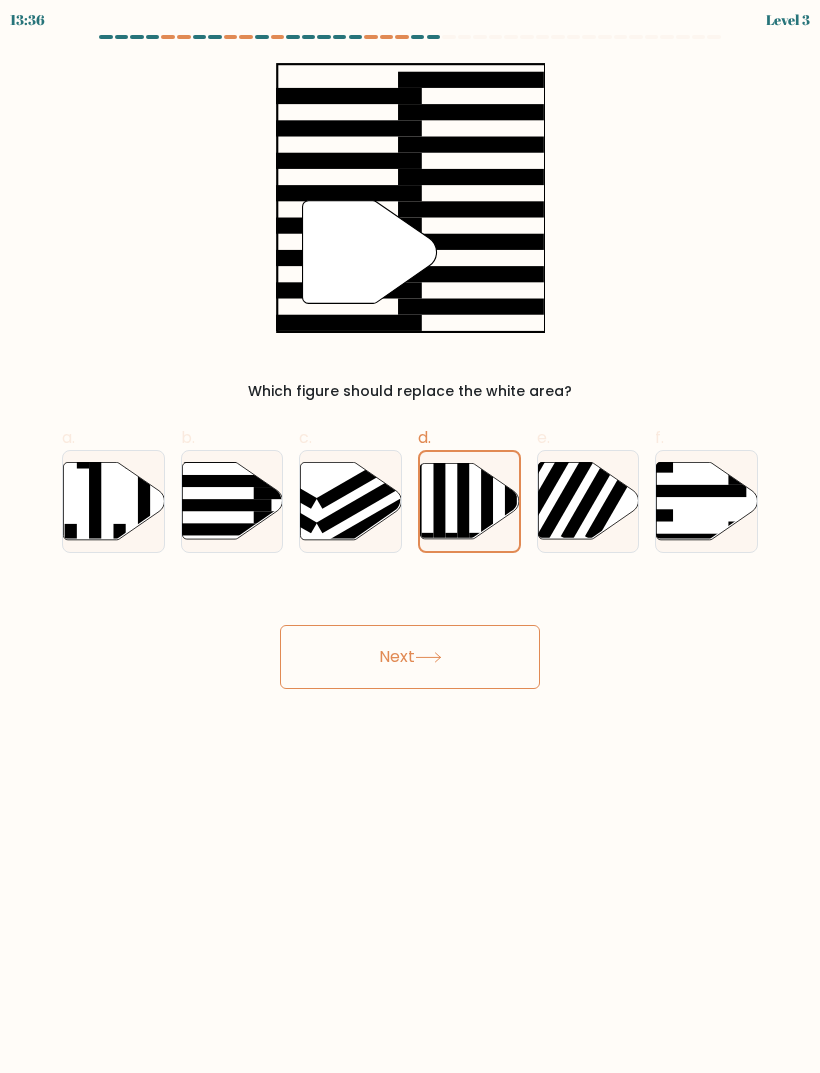 click 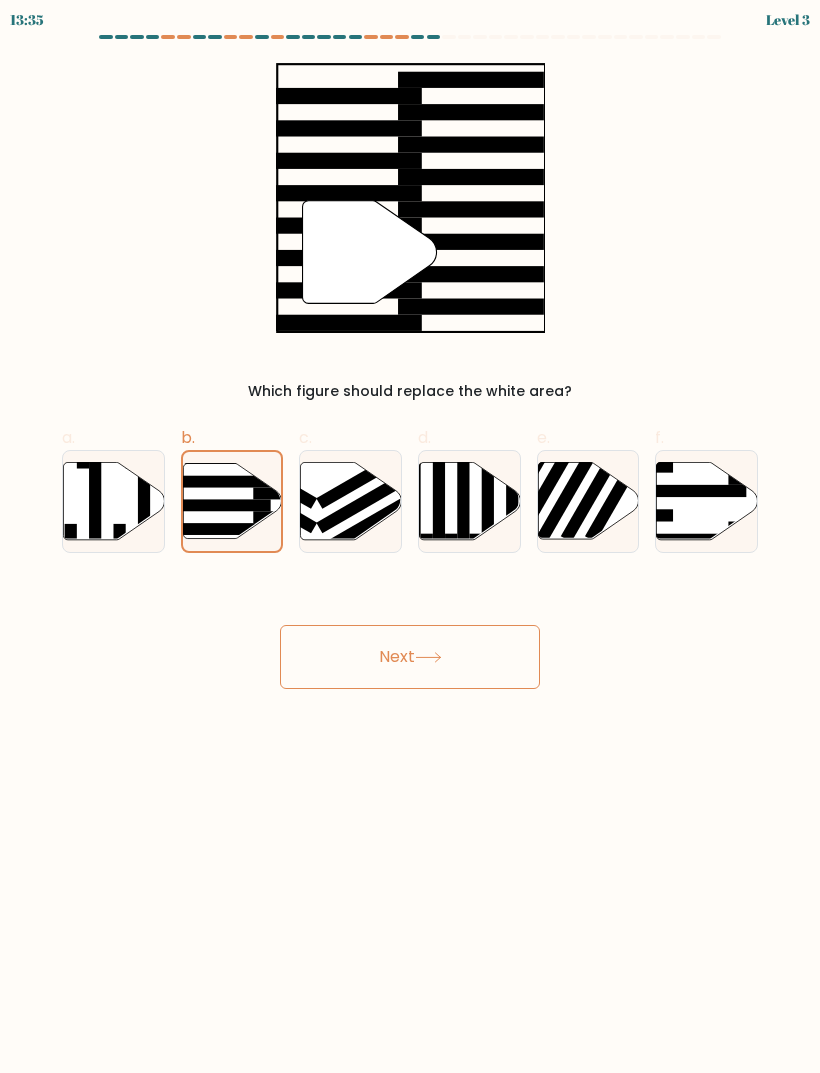 click on "Next" at bounding box center (410, 657) 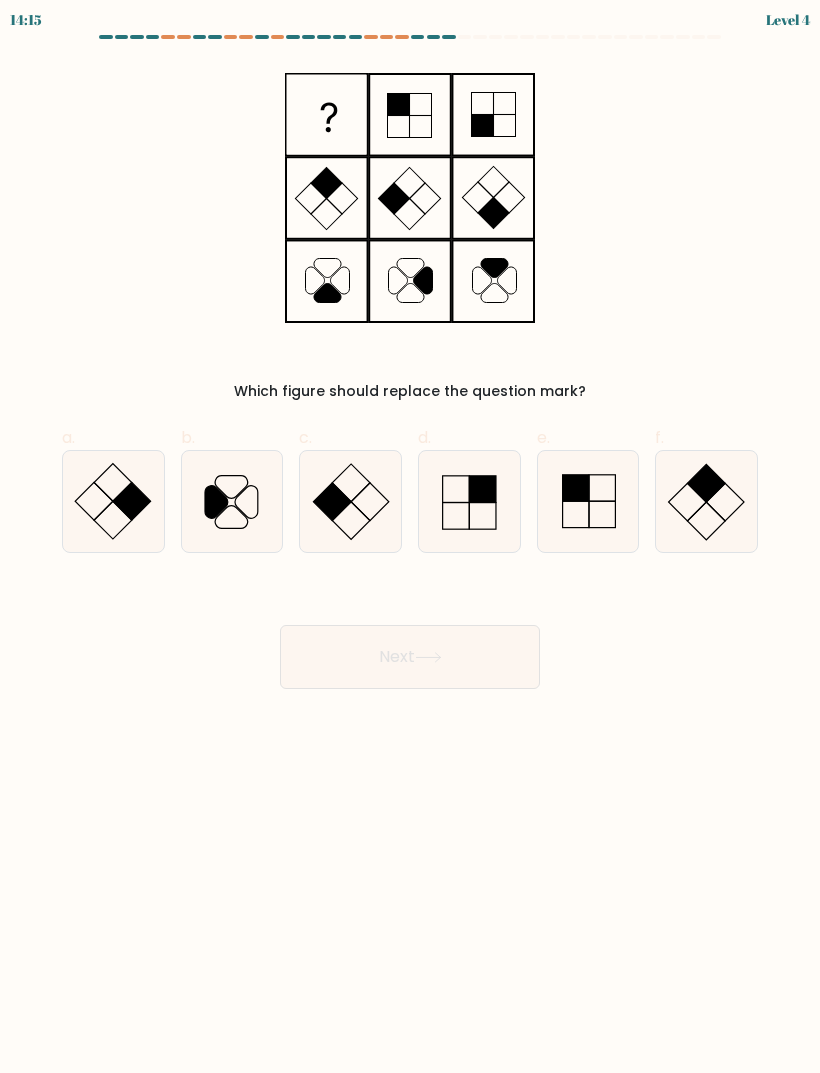 click 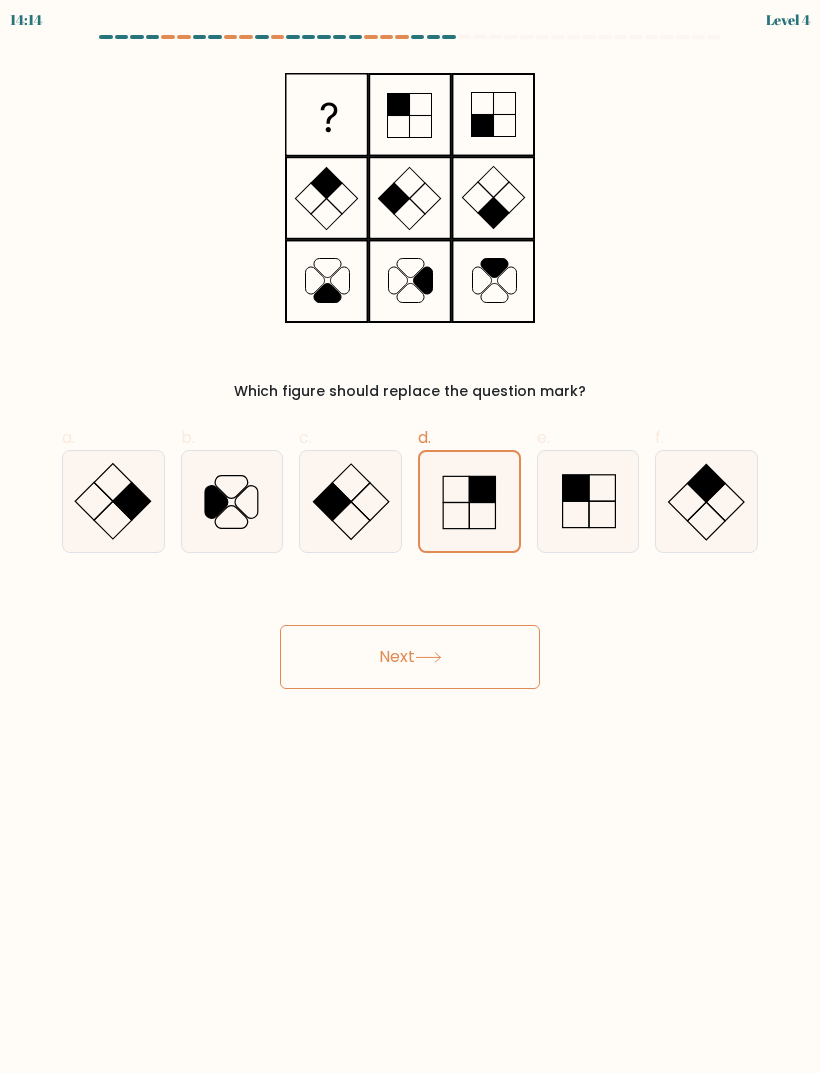 click on "Next" at bounding box center [410, 657] 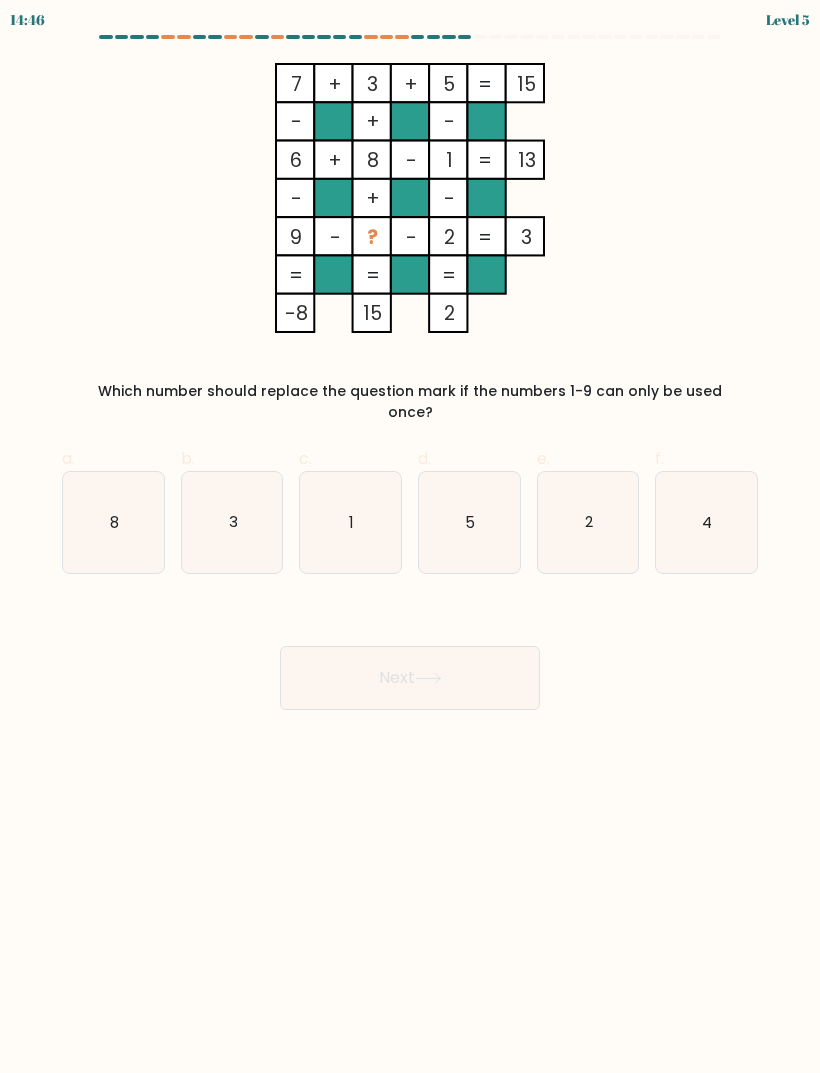click on "4" 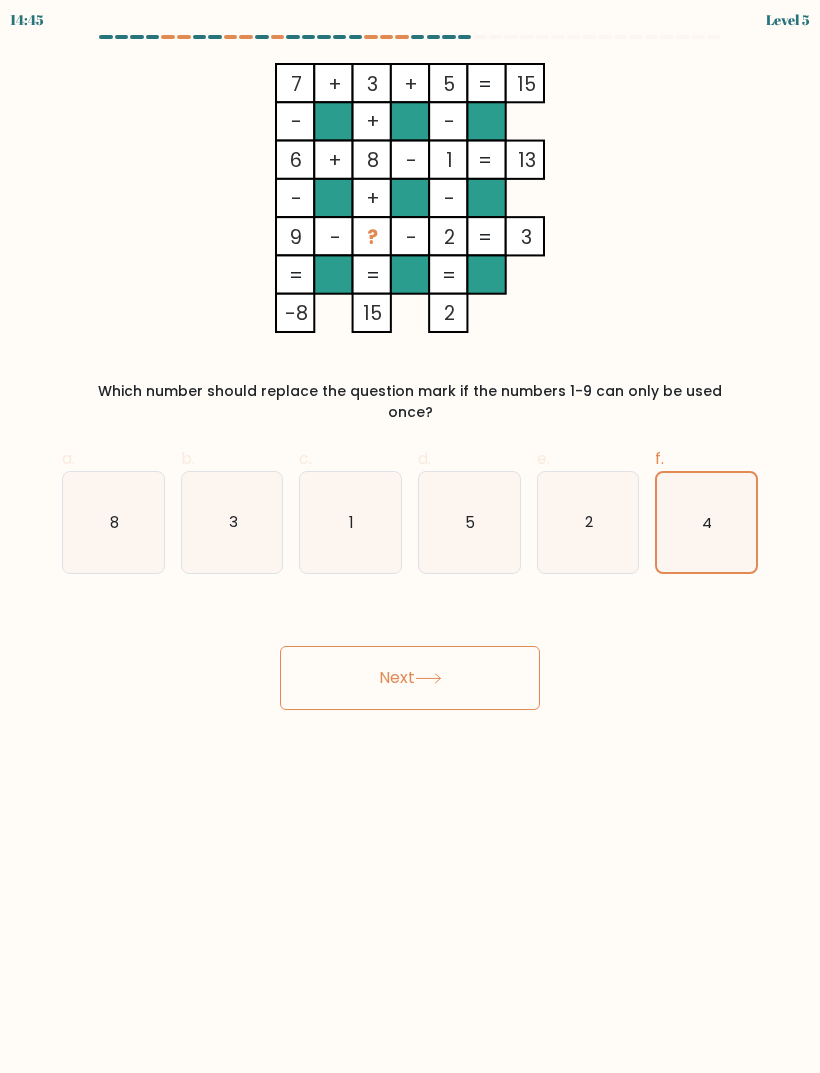 click on "Next" at bounding box center [410, 678] 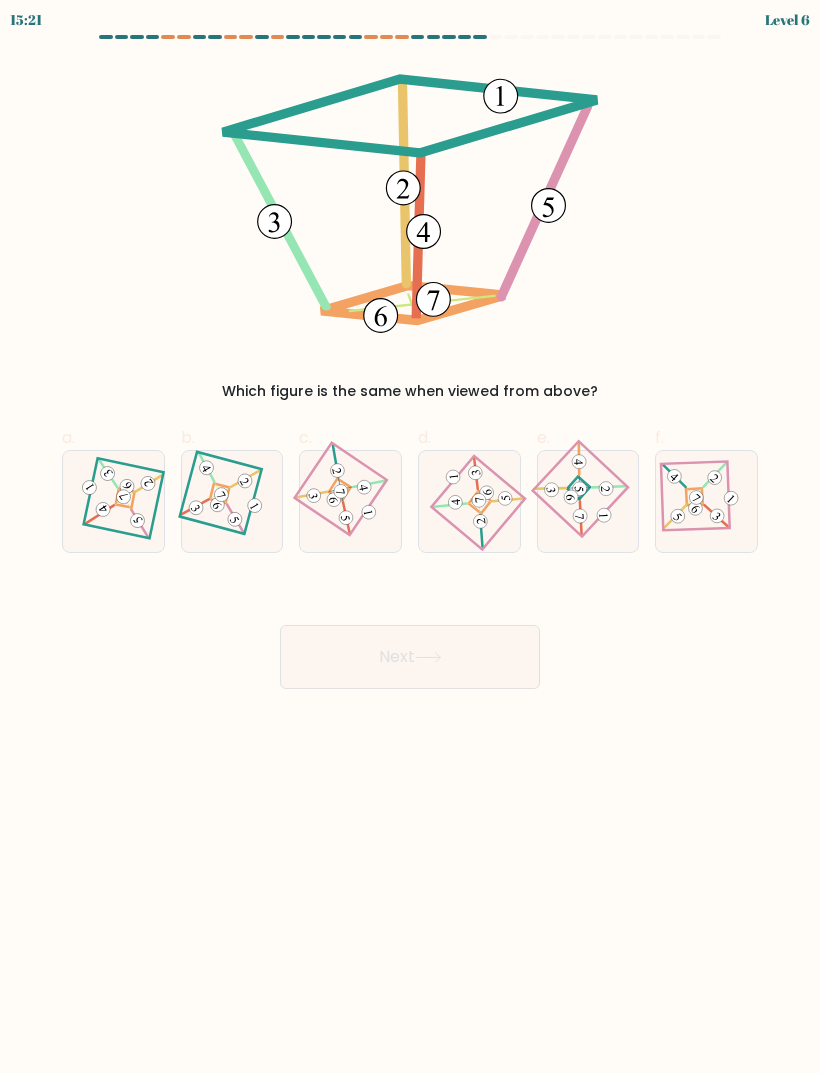 click 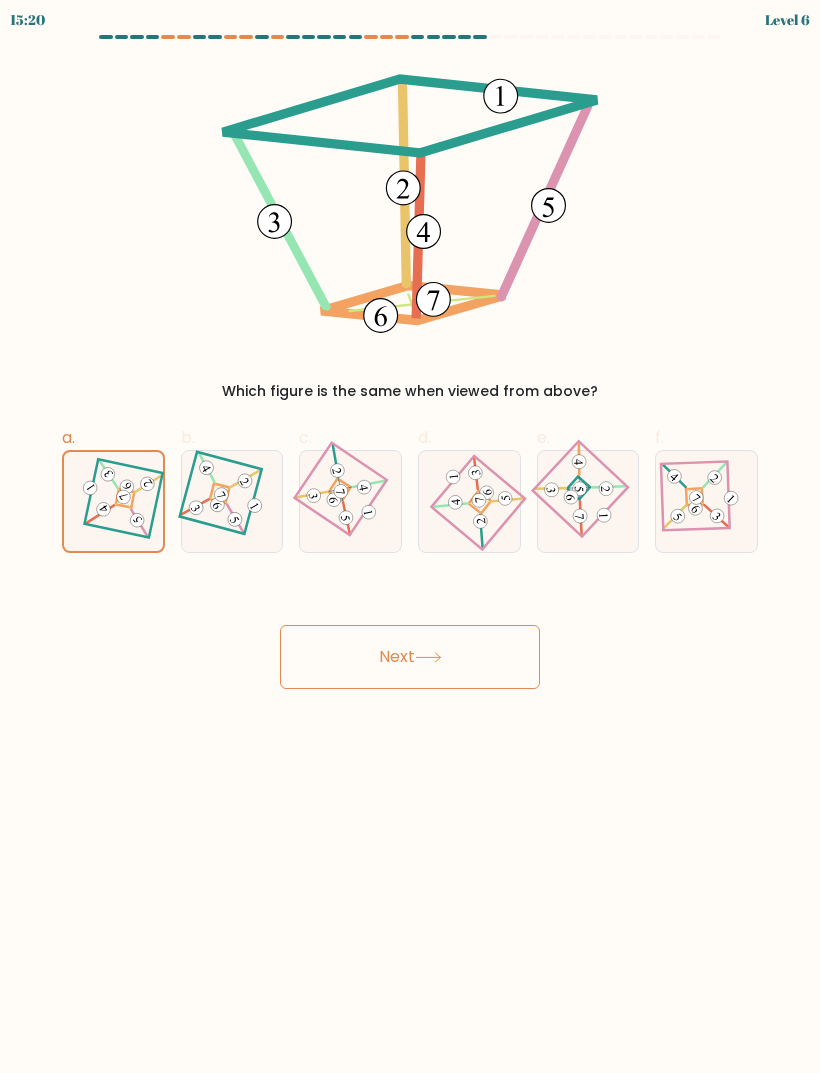 click 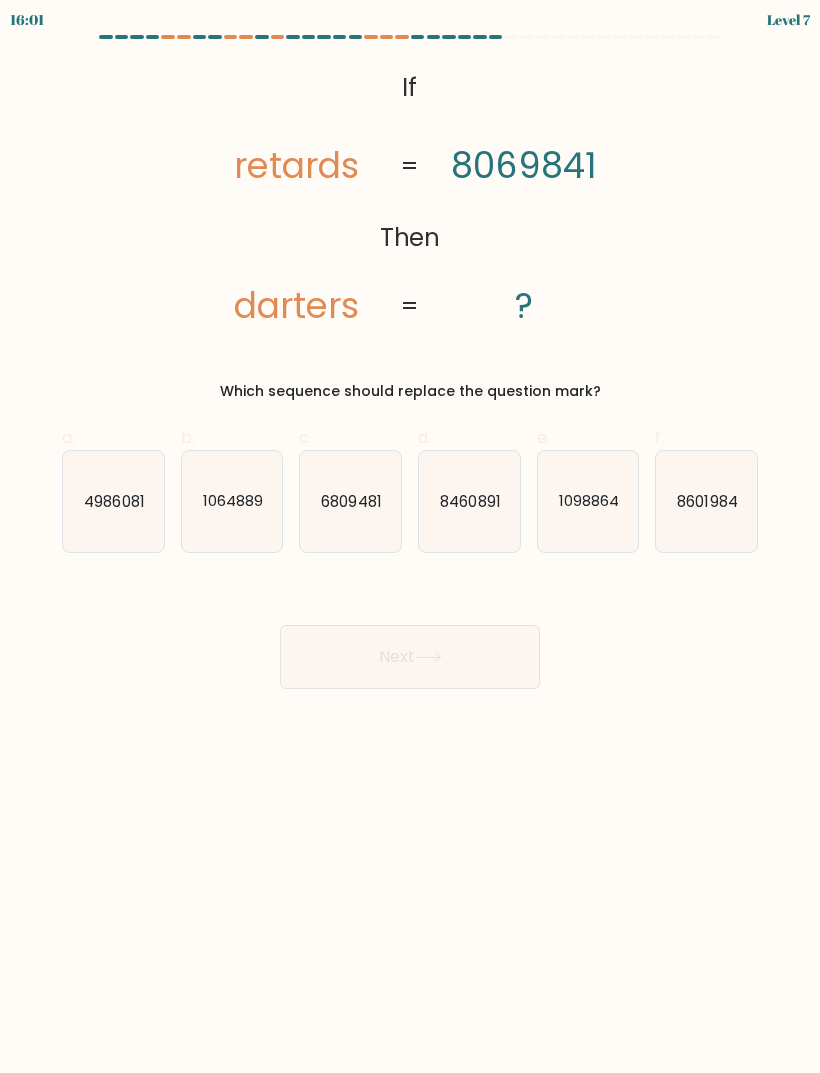 click on "8460891" 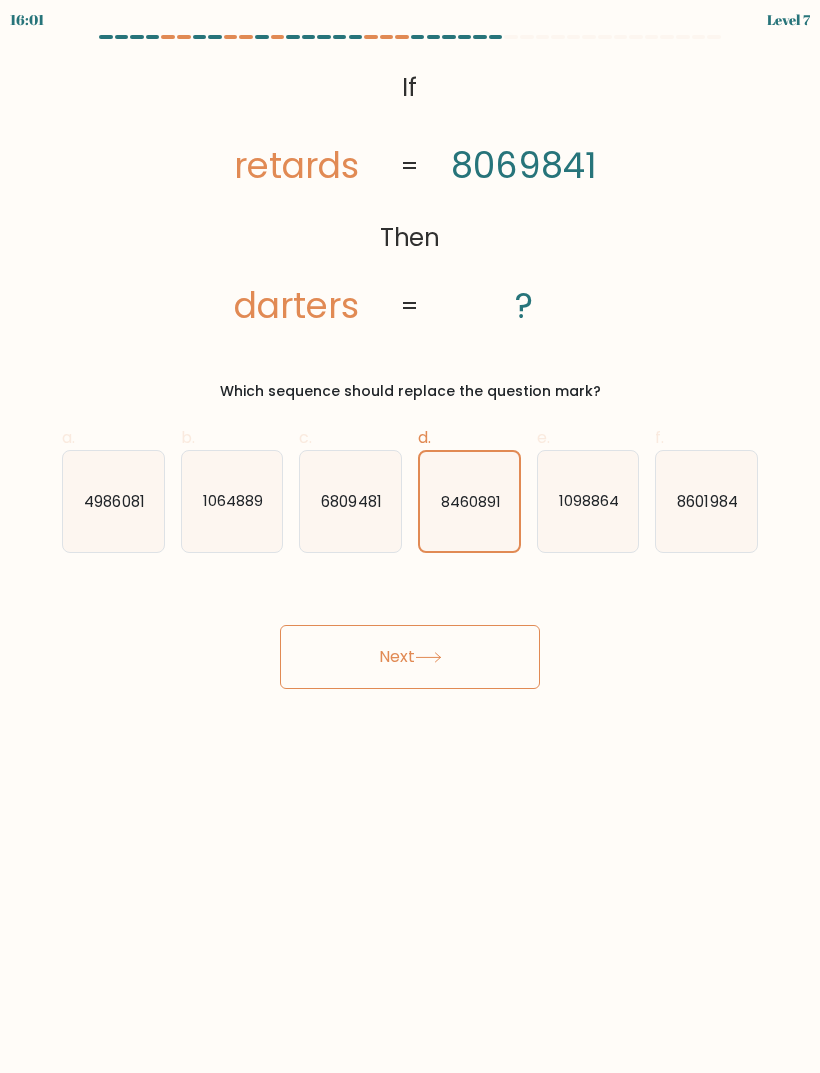 click on "Next" at bounding box center [410, 657] 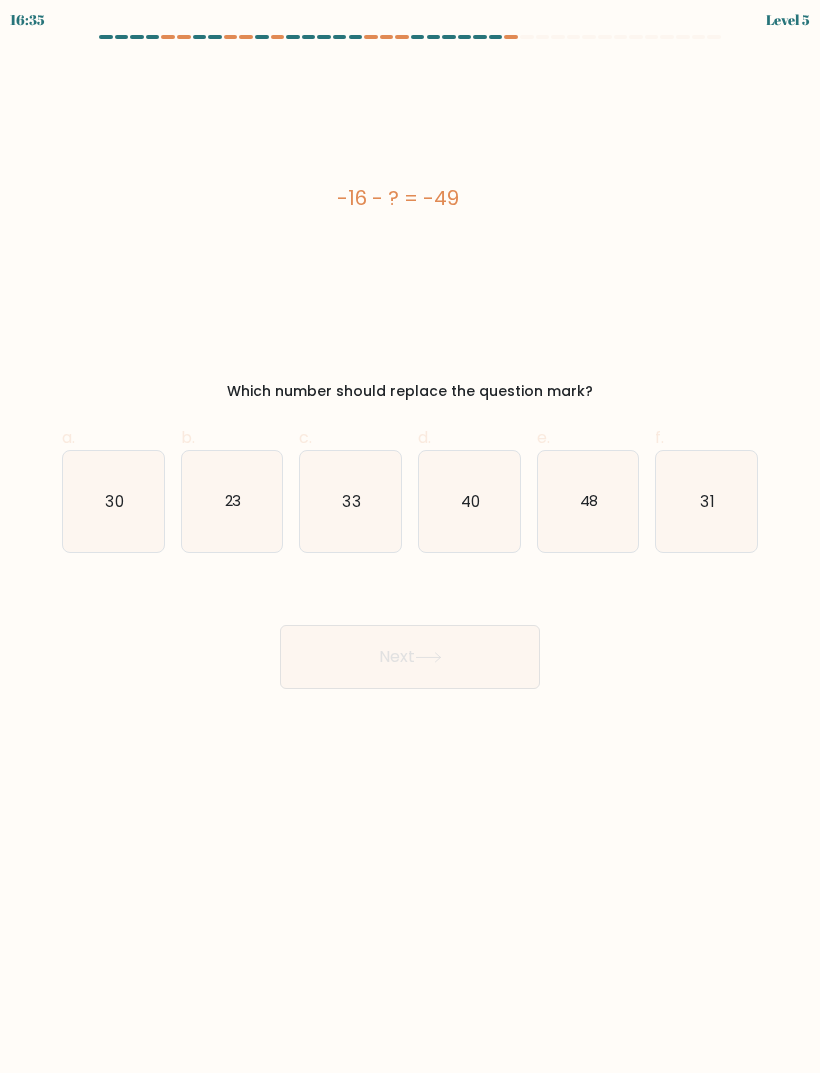 click on "33" 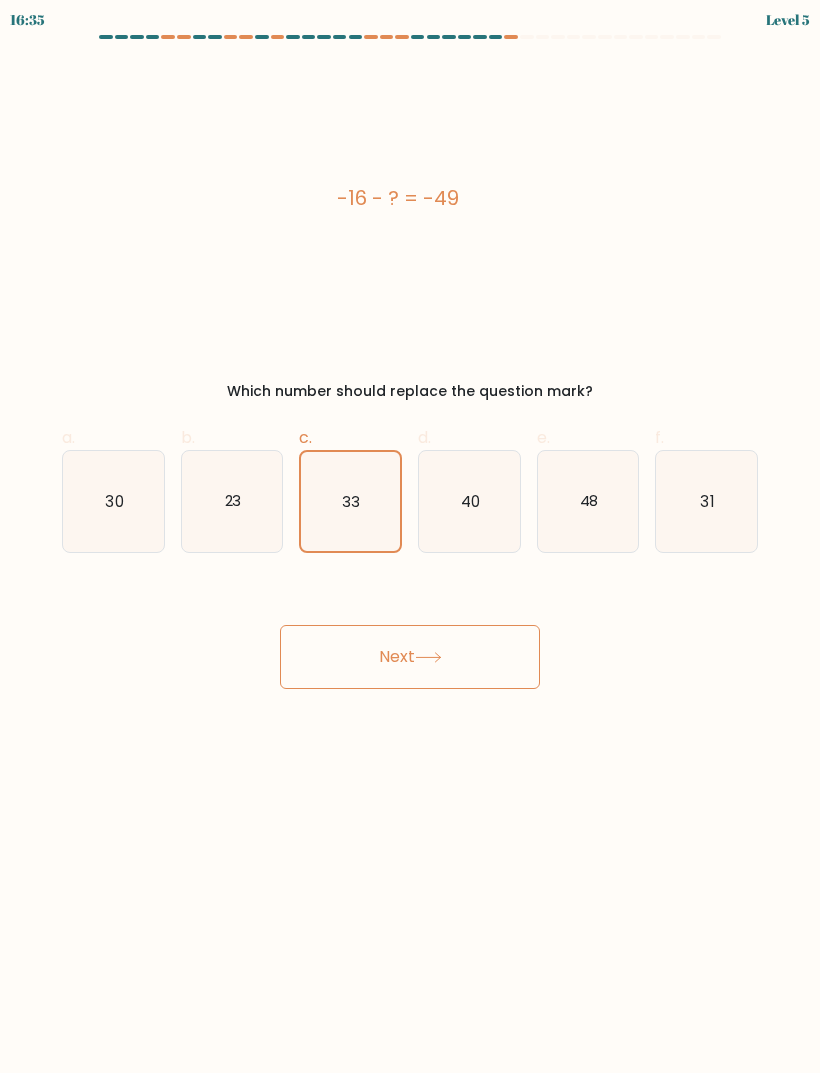 click on "Next" at bounding box center [410, 657] 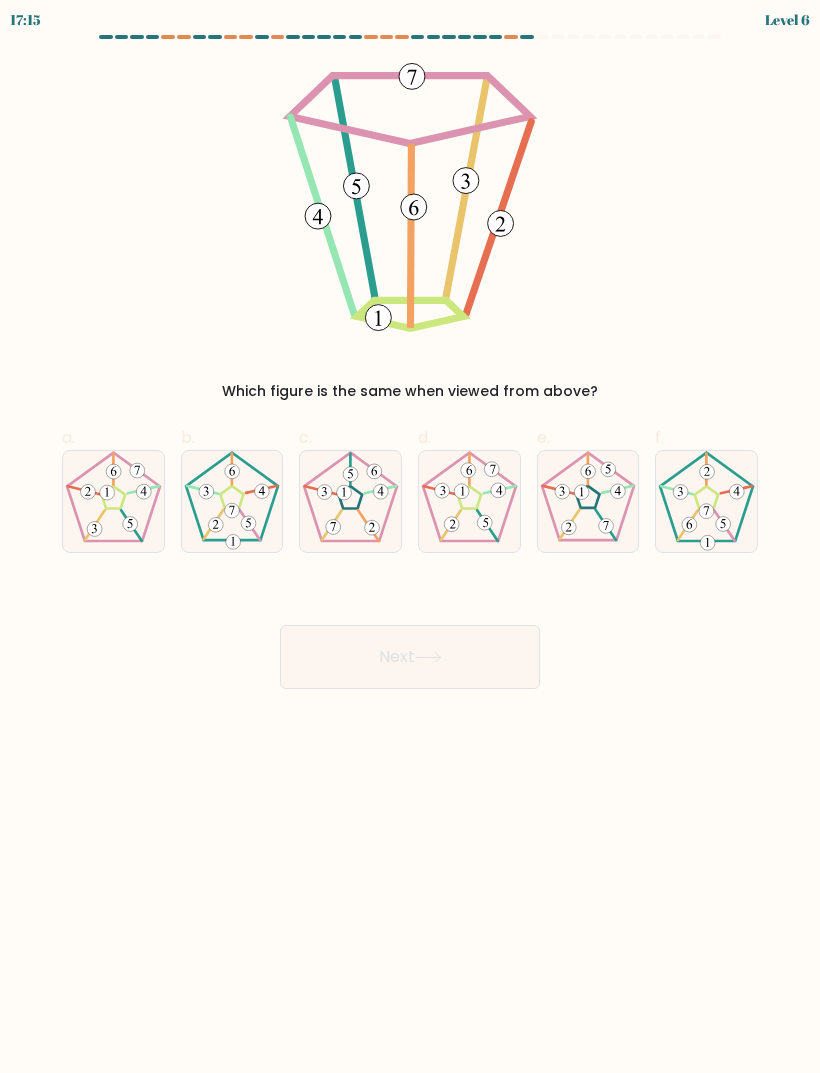 click 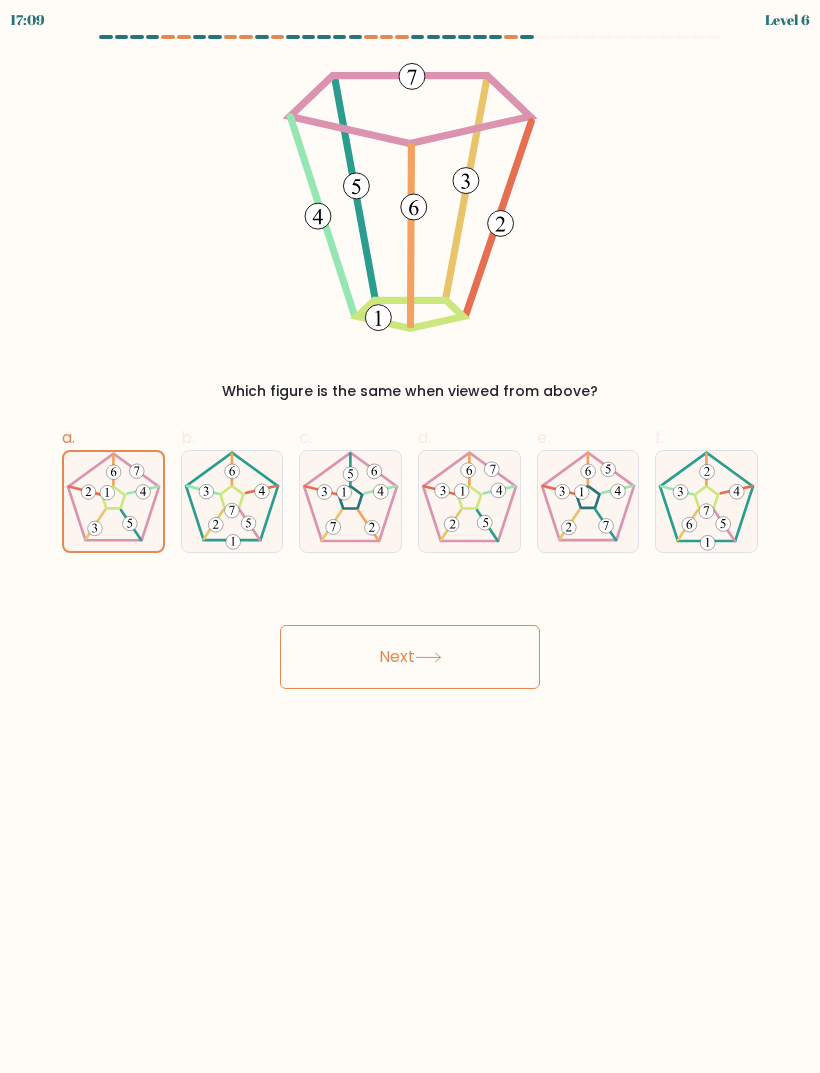 click on "Next" at bounding box center (410, 657) 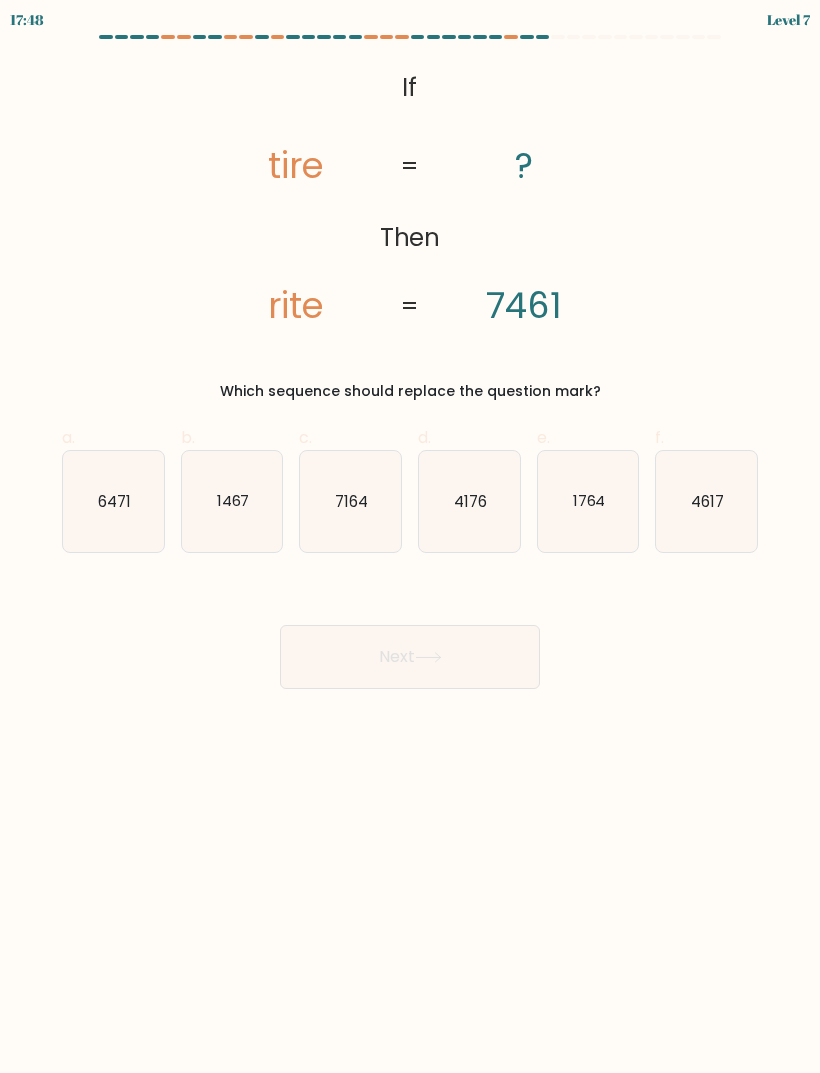 click on "1764" 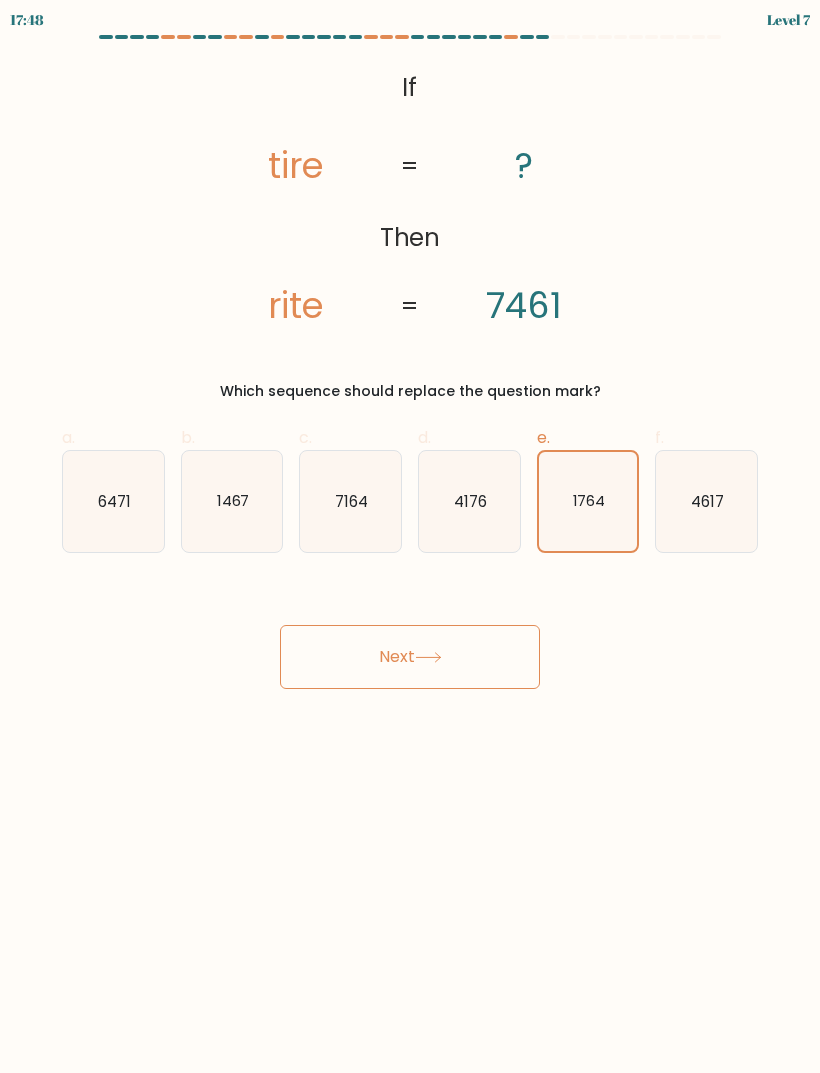 click on "Next" at bounding box center (410, 657) 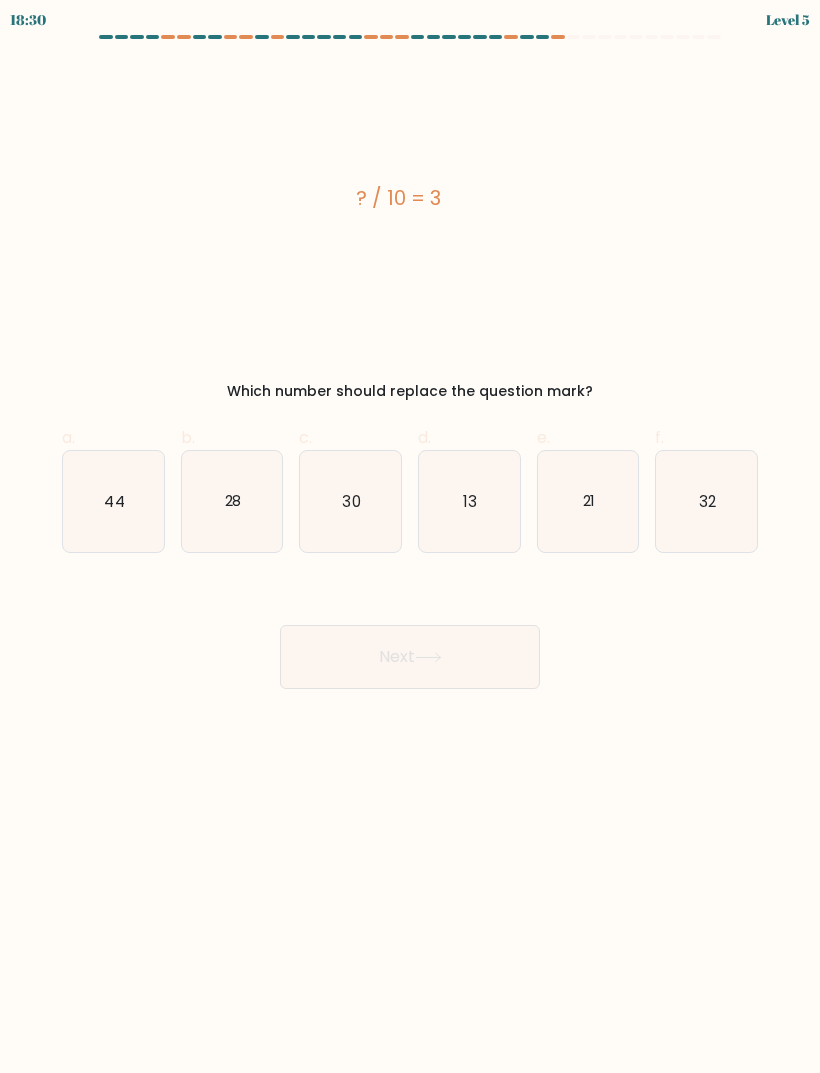 click on "Next" at bounding box center (410, 633) 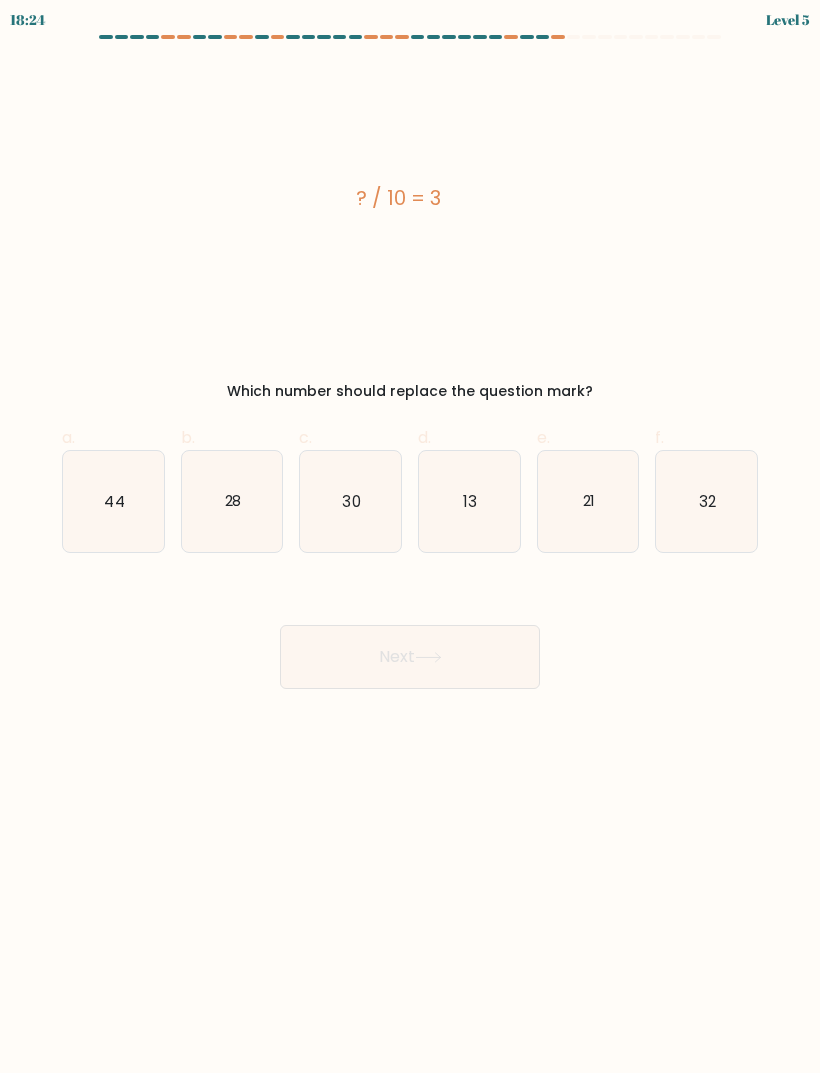 click on "30" 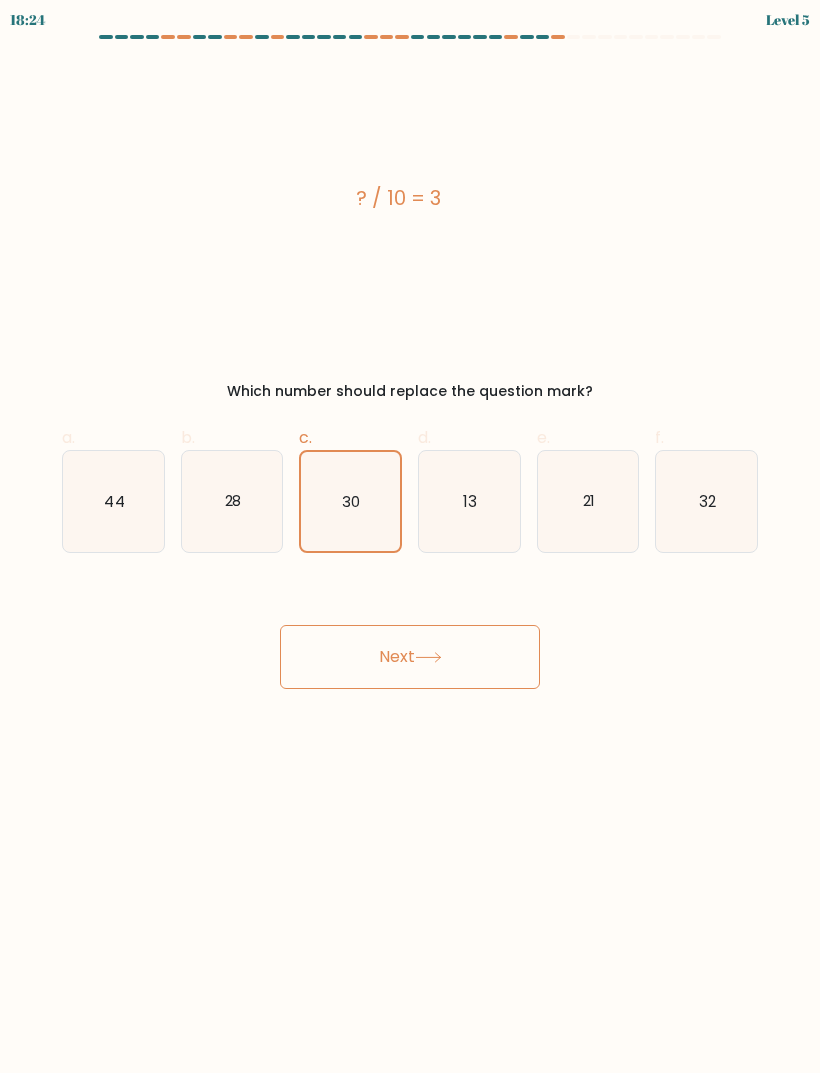 click on "Next" at bounding box center [410, 657] 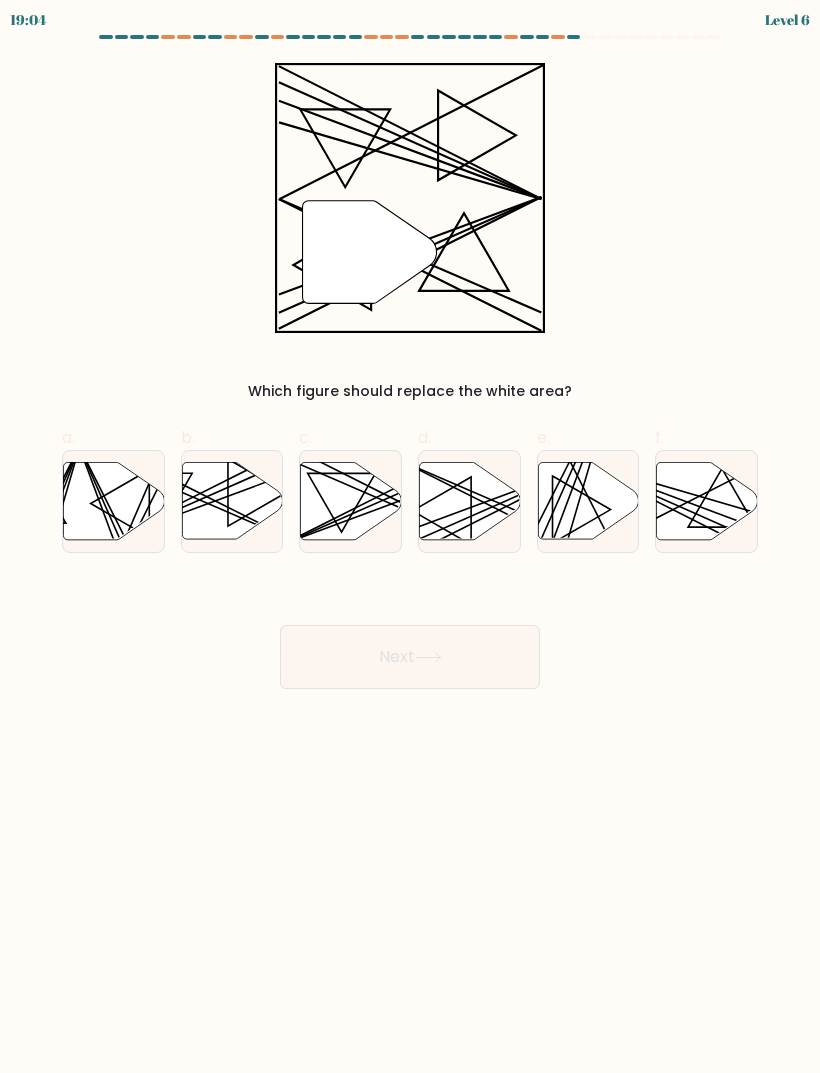 click 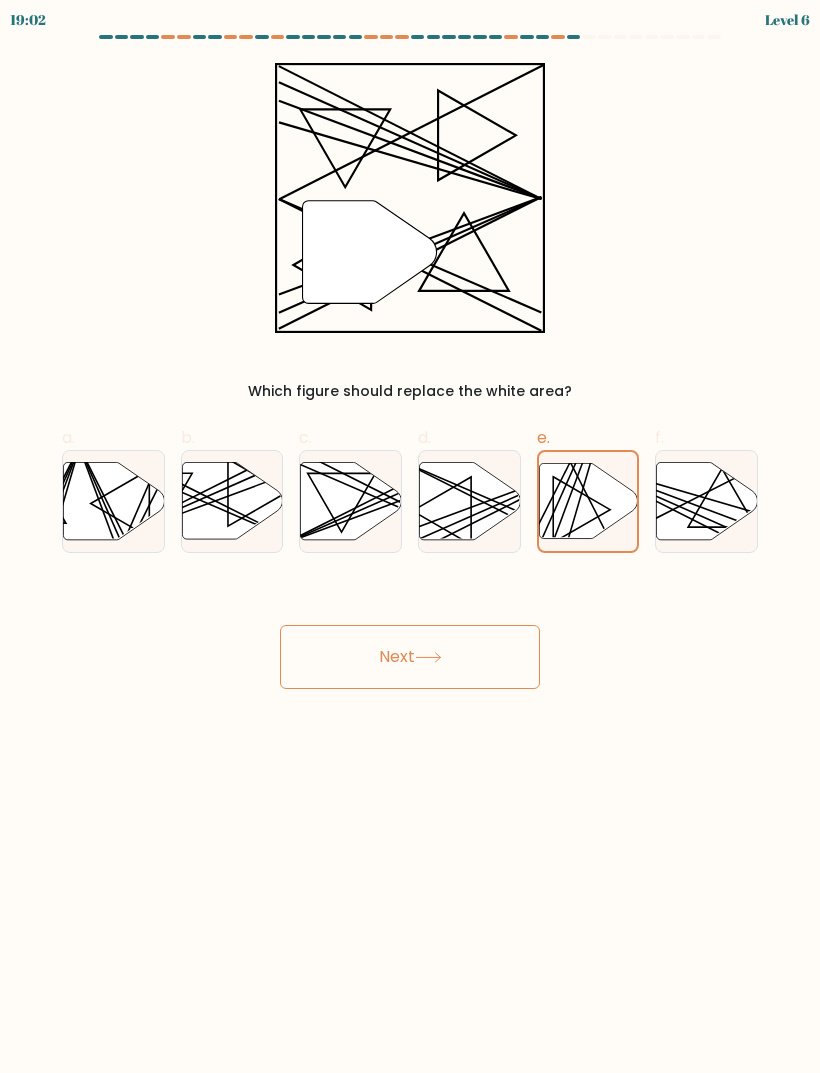 click 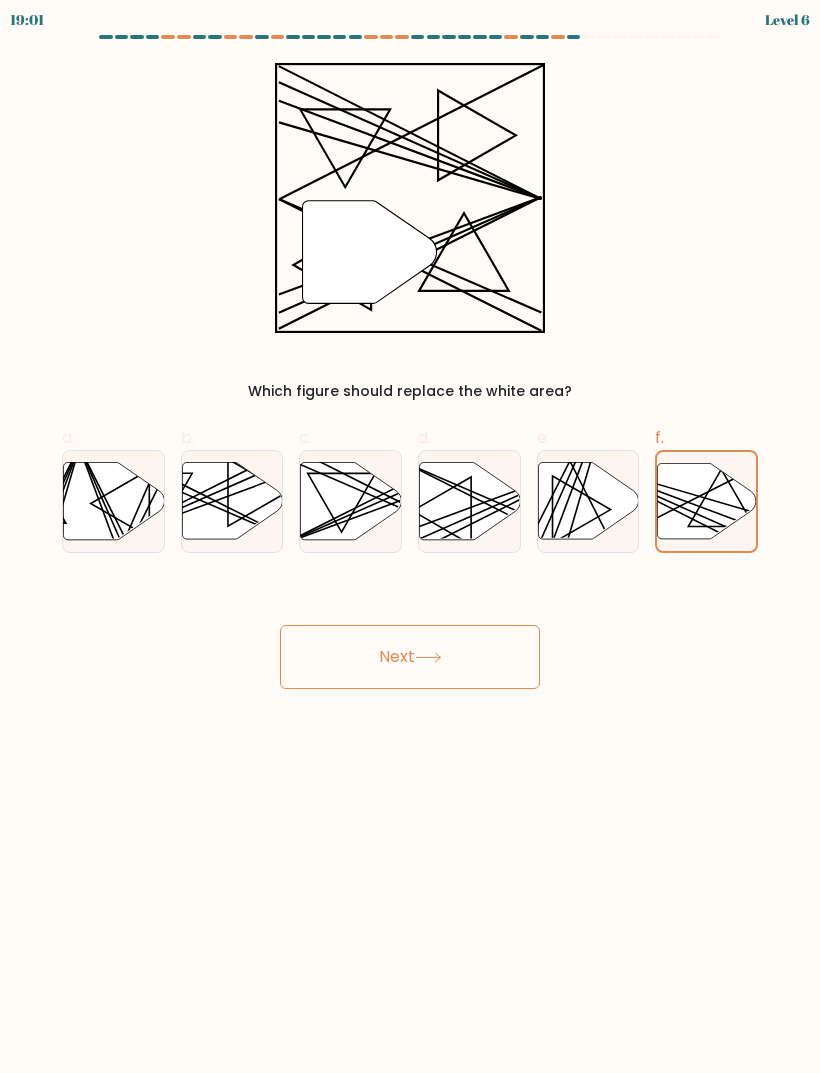 click on "Next" at bounding box center [410, 657] 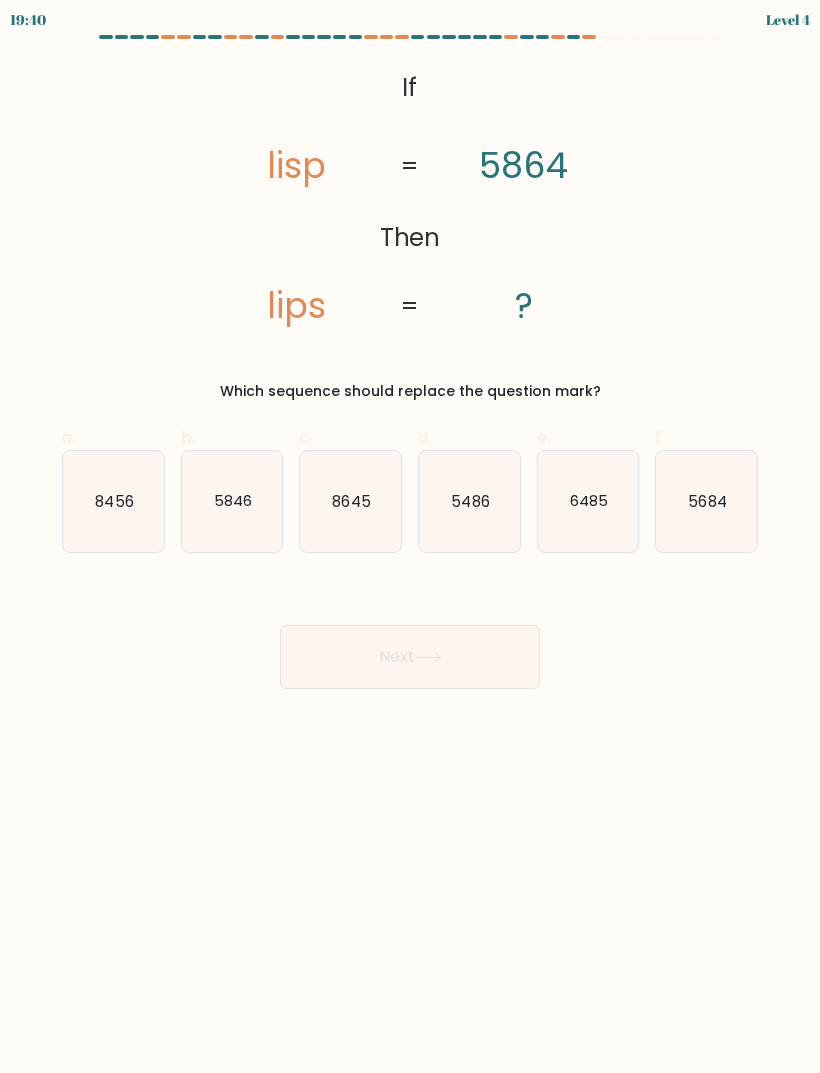click on "5846" 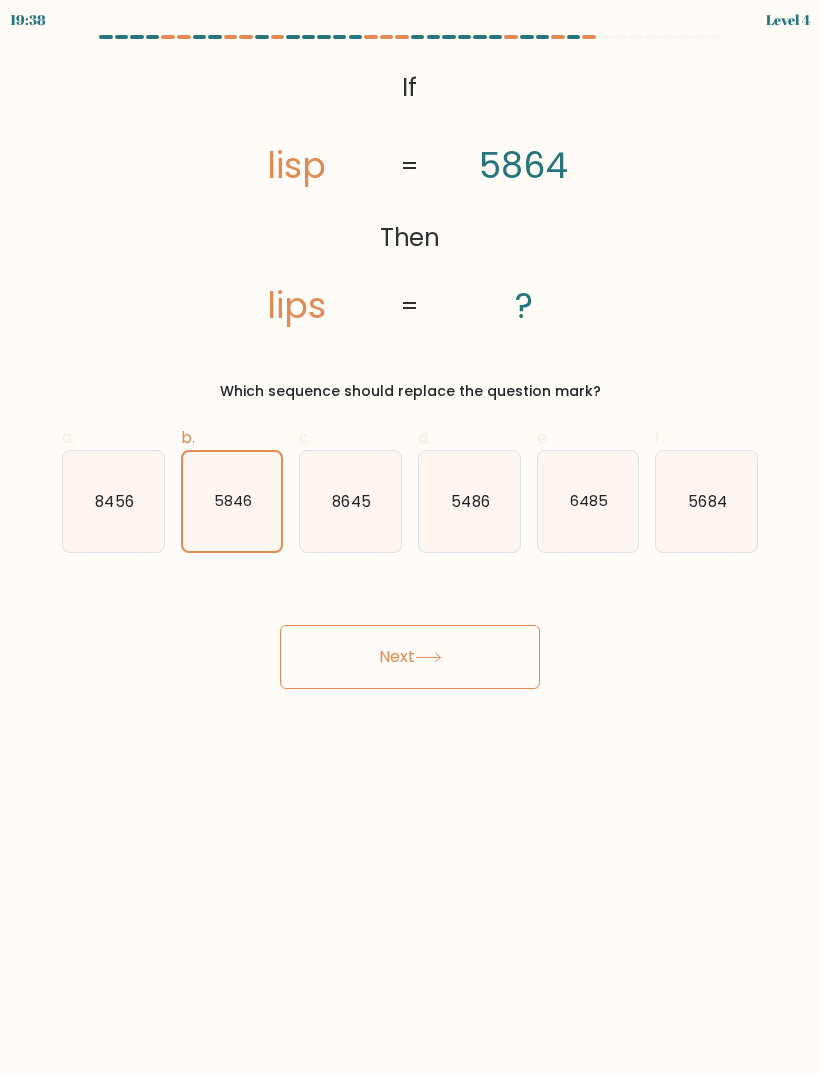 click on "Next" at bounding box center (410, 657) 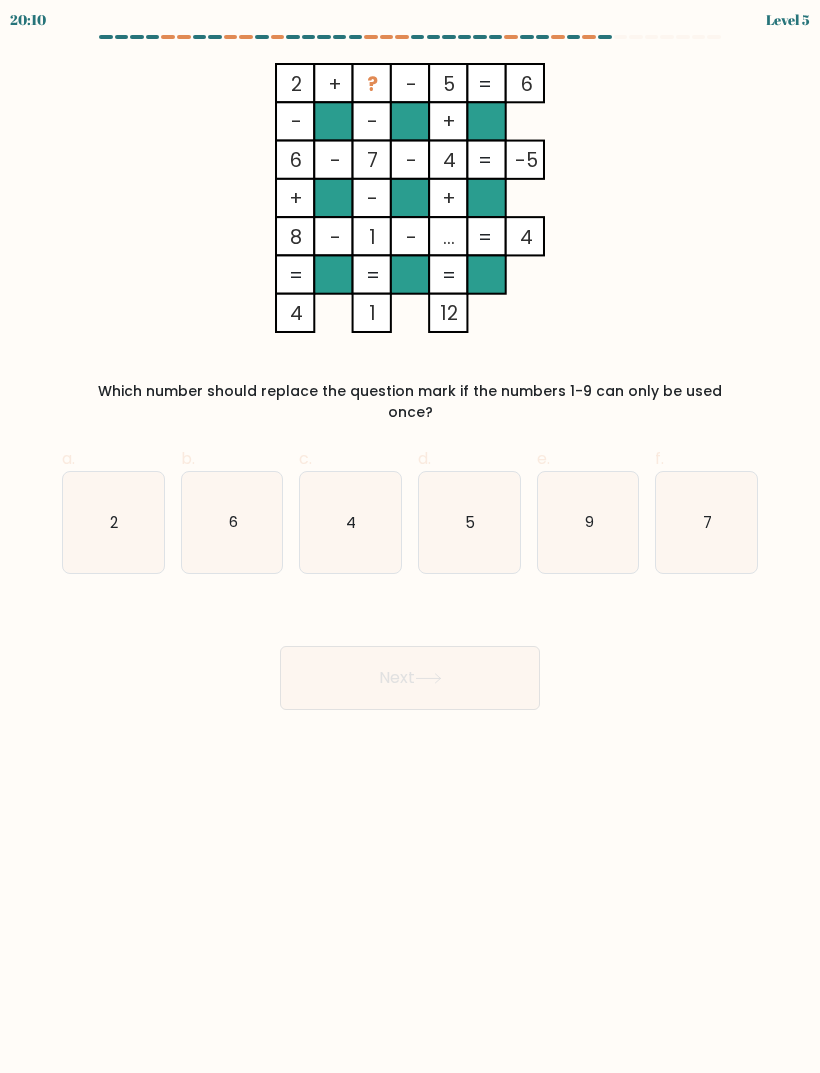 click on "9" 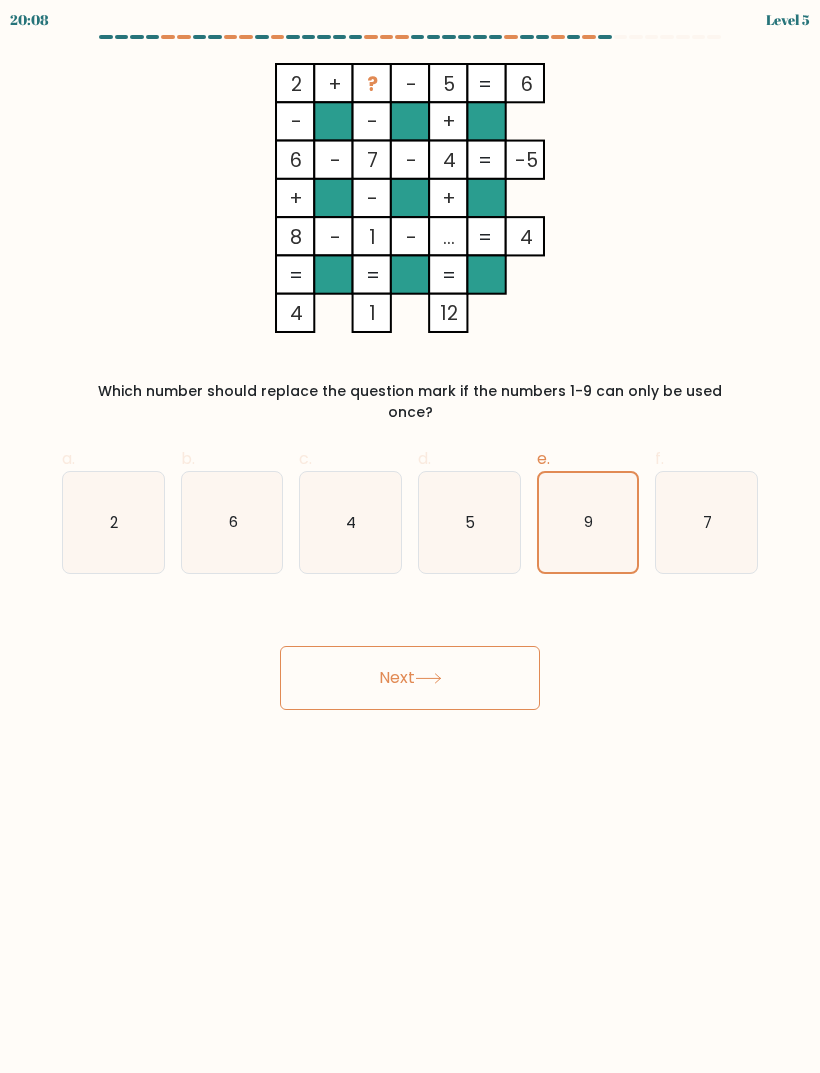 click on "Next" at bounding box center (410, 678) 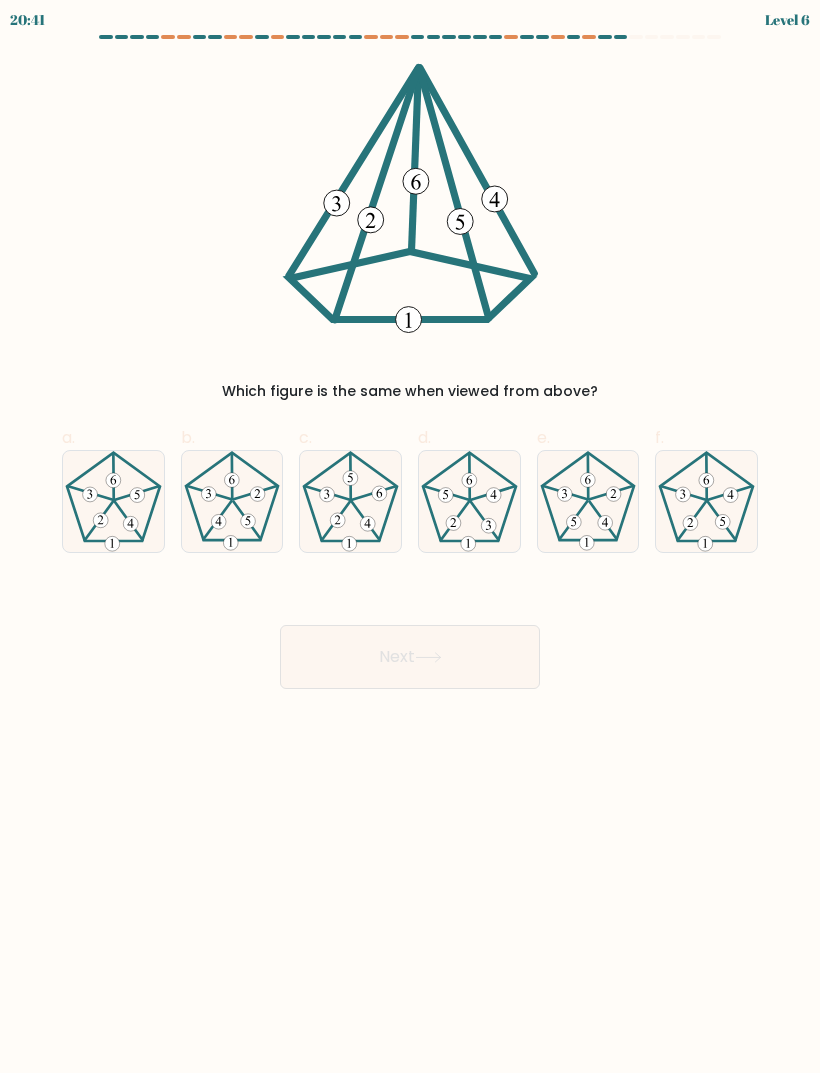 click 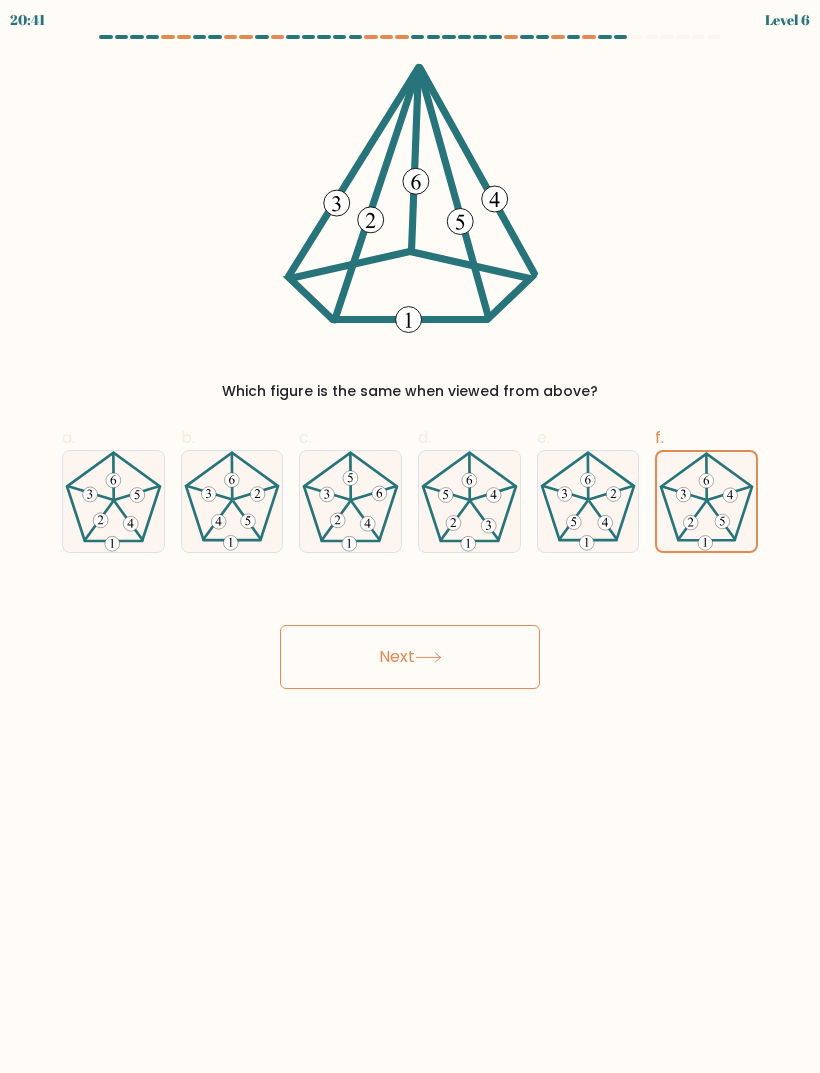 click on "Next" at bounding box center [410, 657] 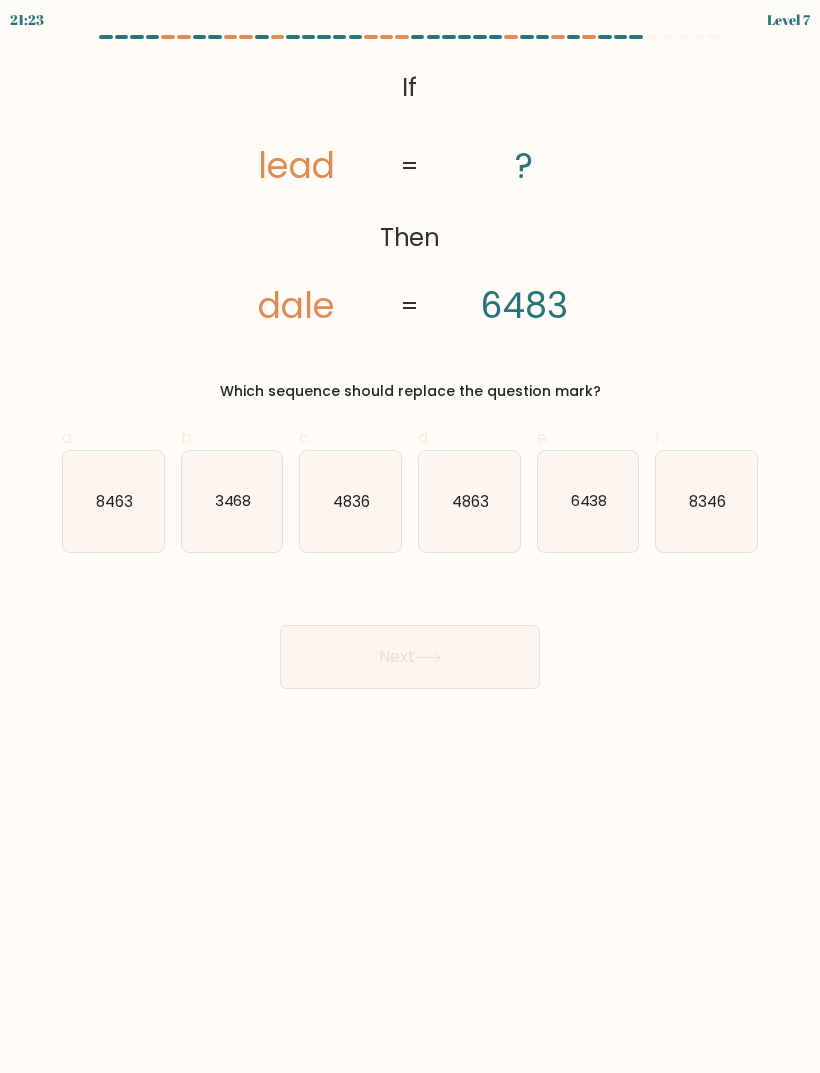 click on "6438" 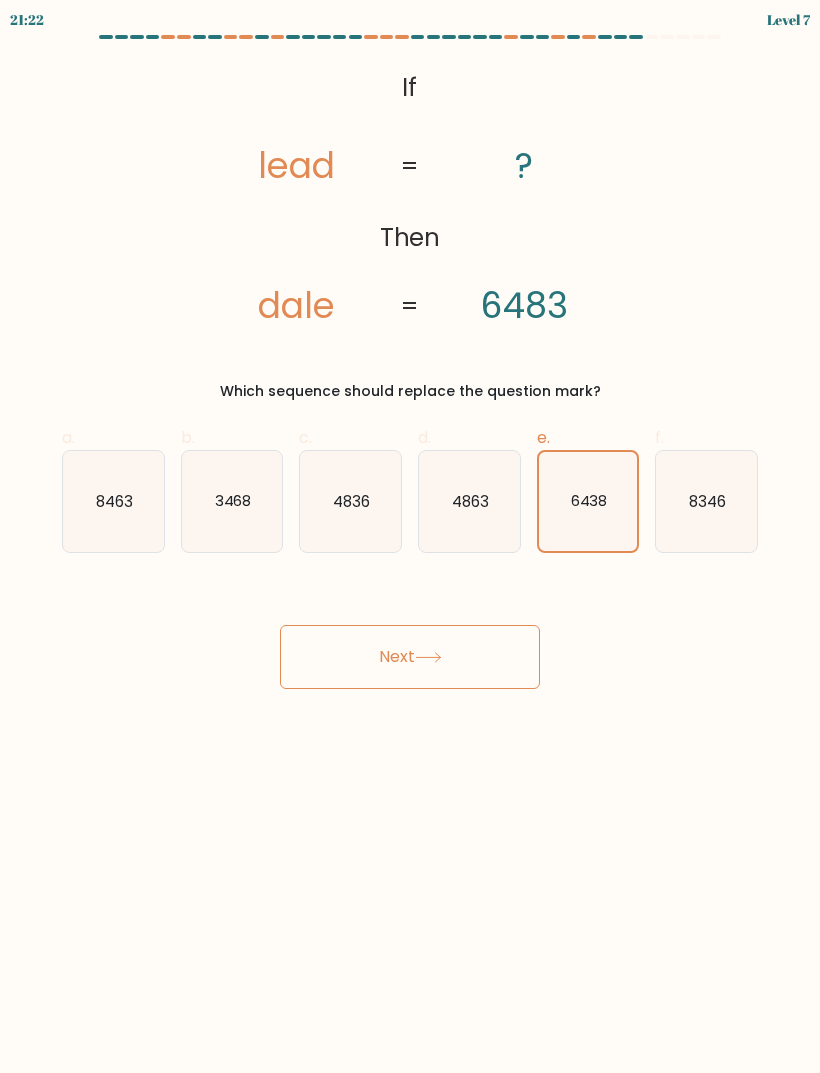 click on "Next" at bounding box center [410, 657] 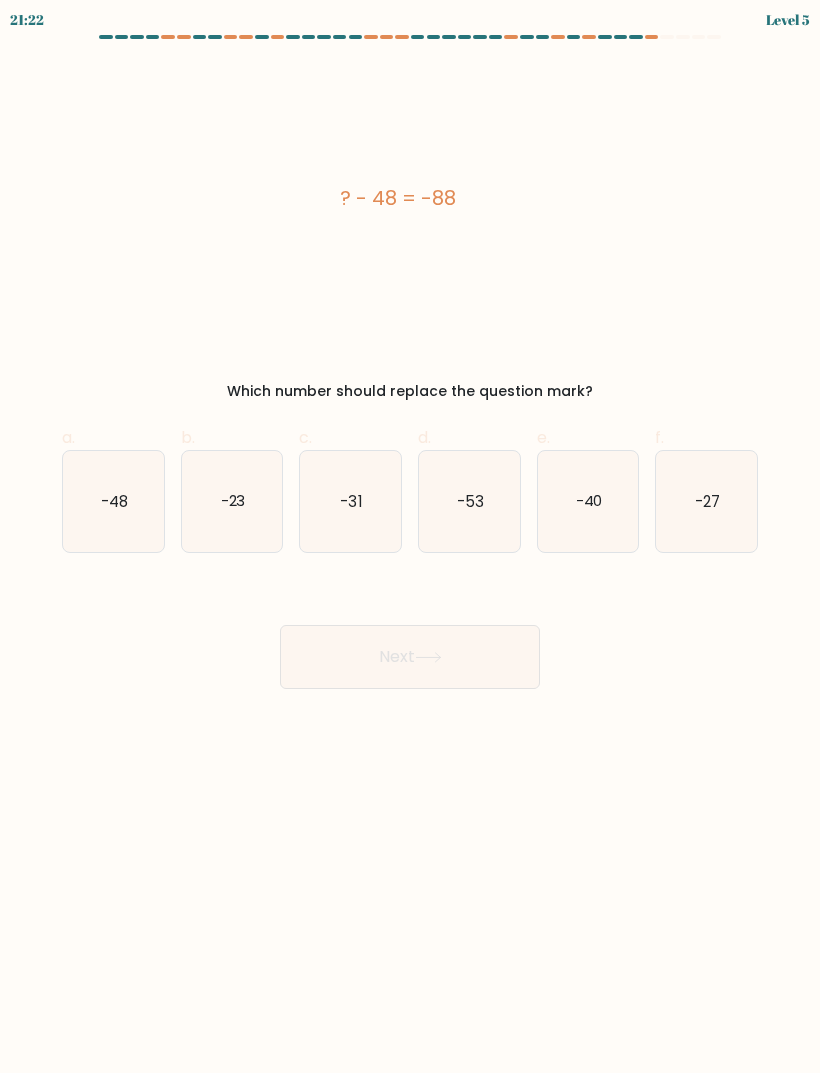 click on "Next" at bounding box center [410, 657] 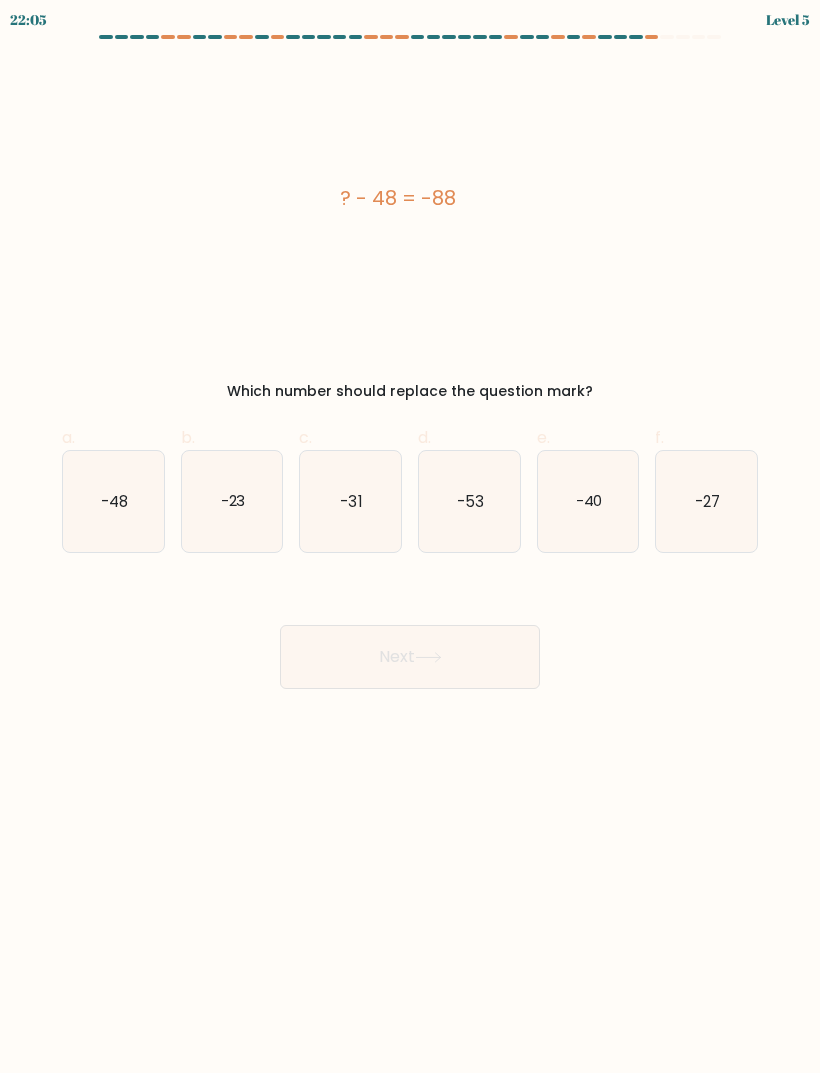 click on "Next" at bounding box center [410, 633] 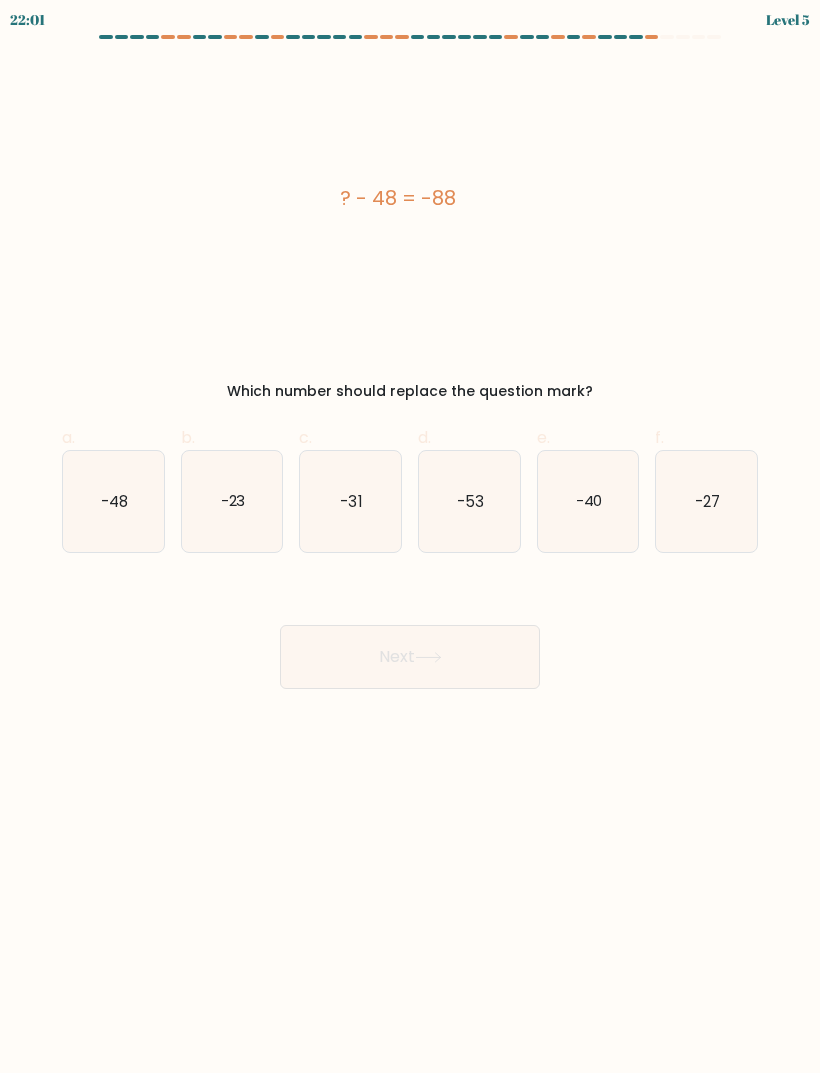 click on "-40" 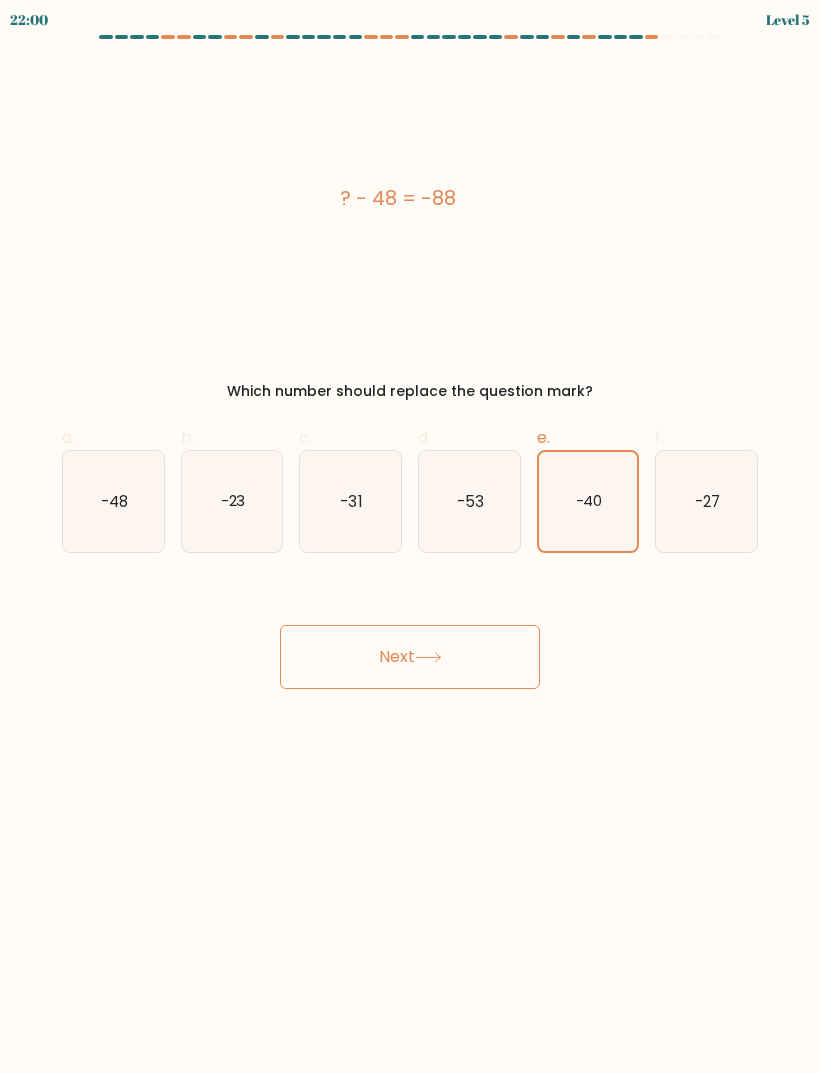 click on "Next" at bounding box center (410, 657) 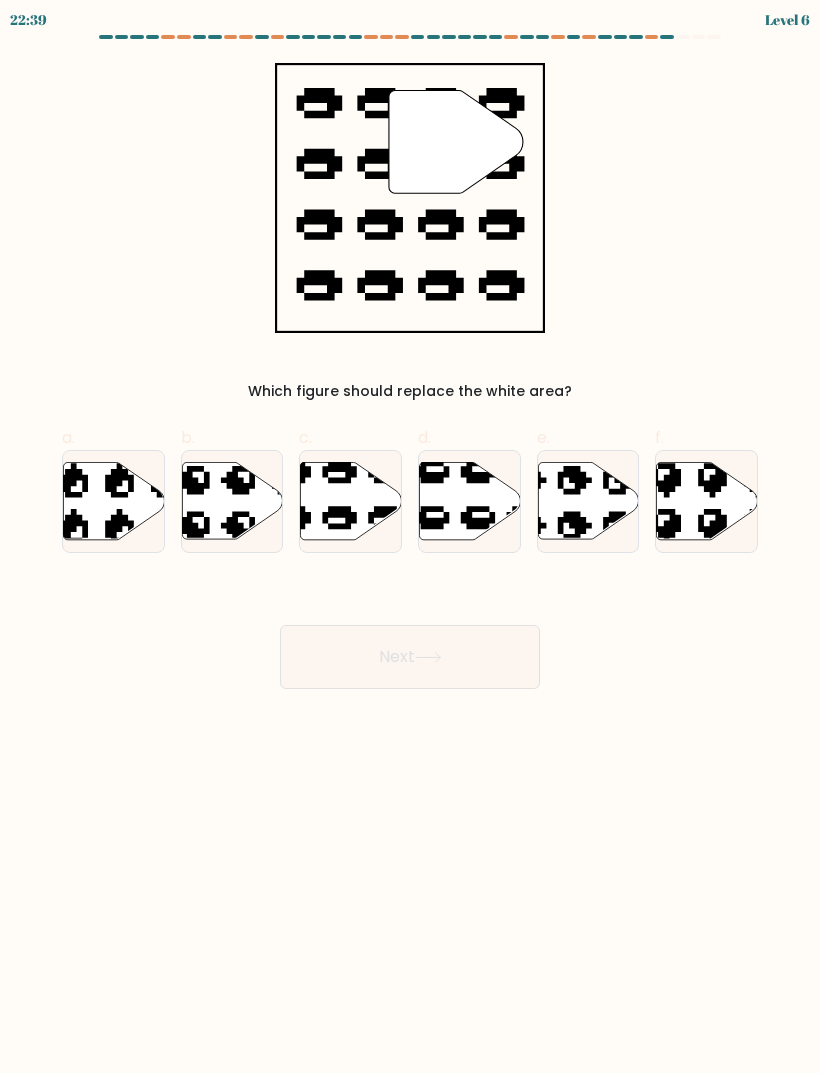 click 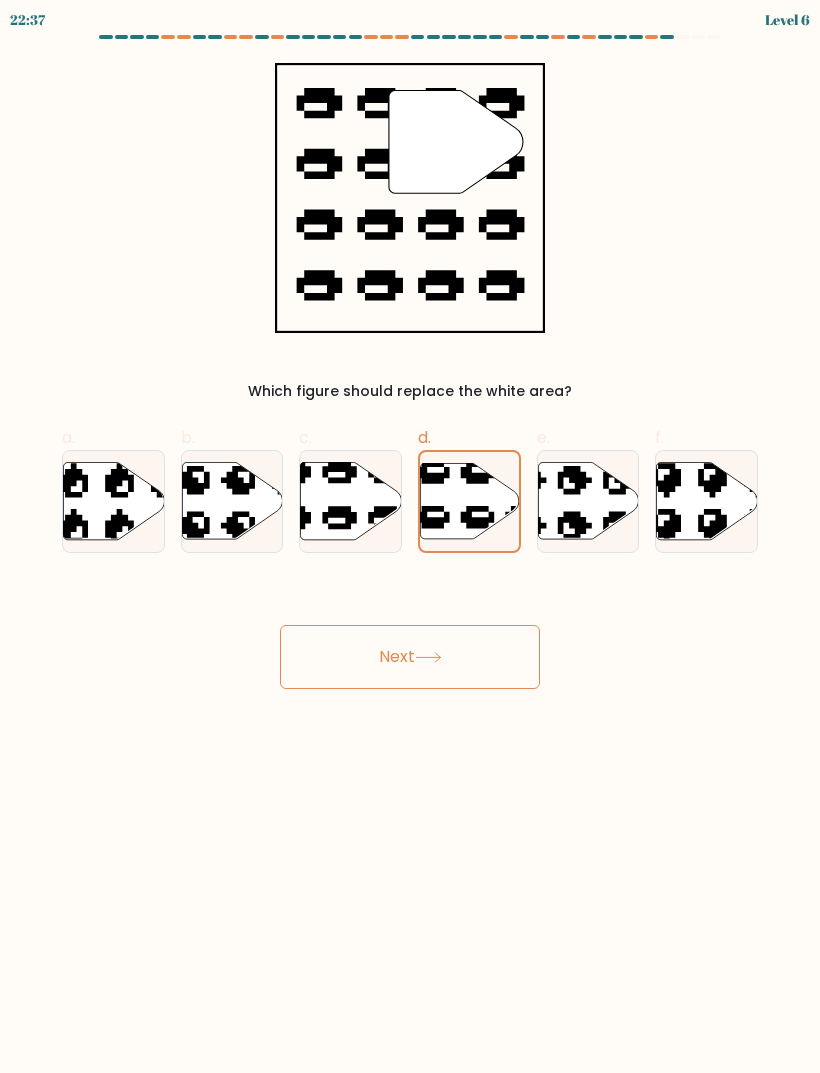click on "Next" at bounding box center [410, 657] 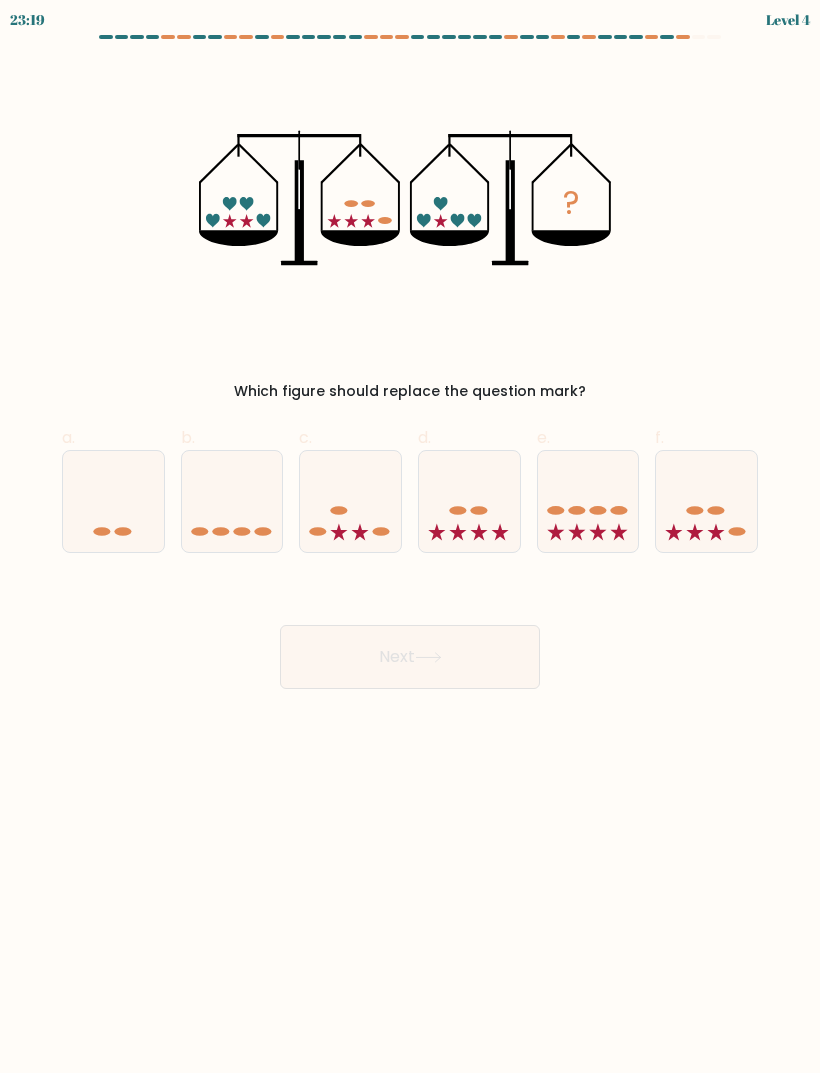 click 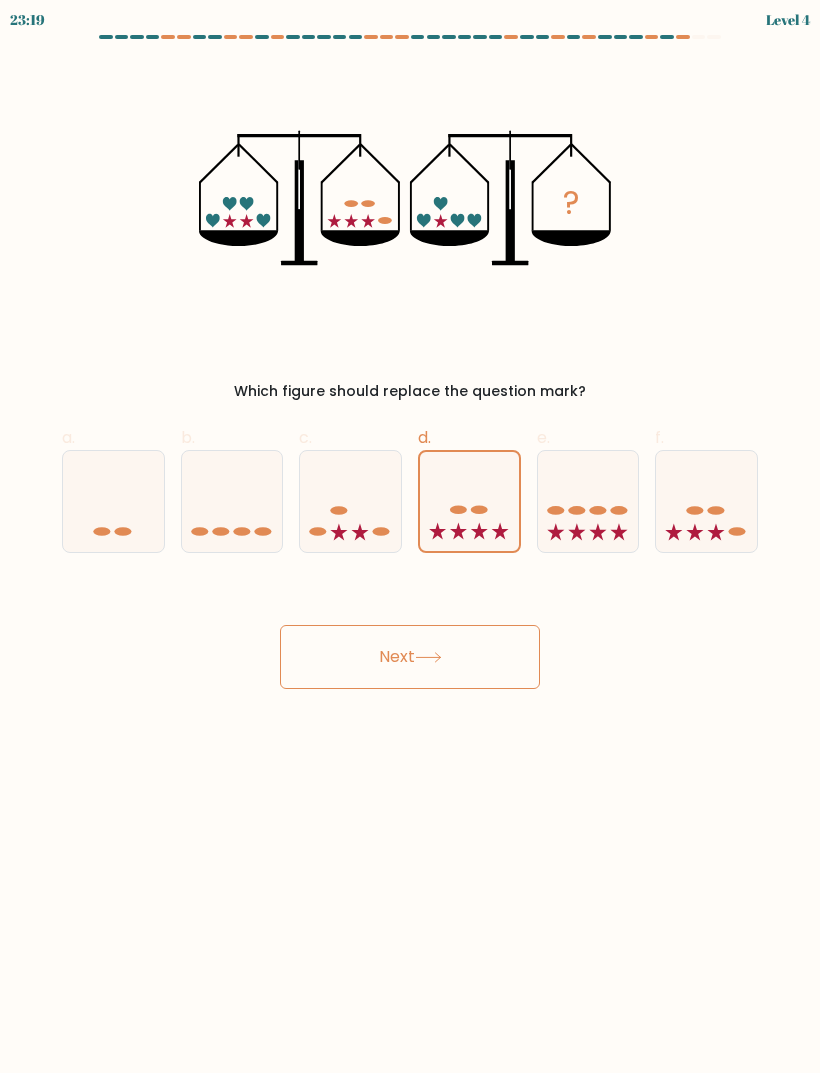 click on "Next" at bounding box center (410, 657) 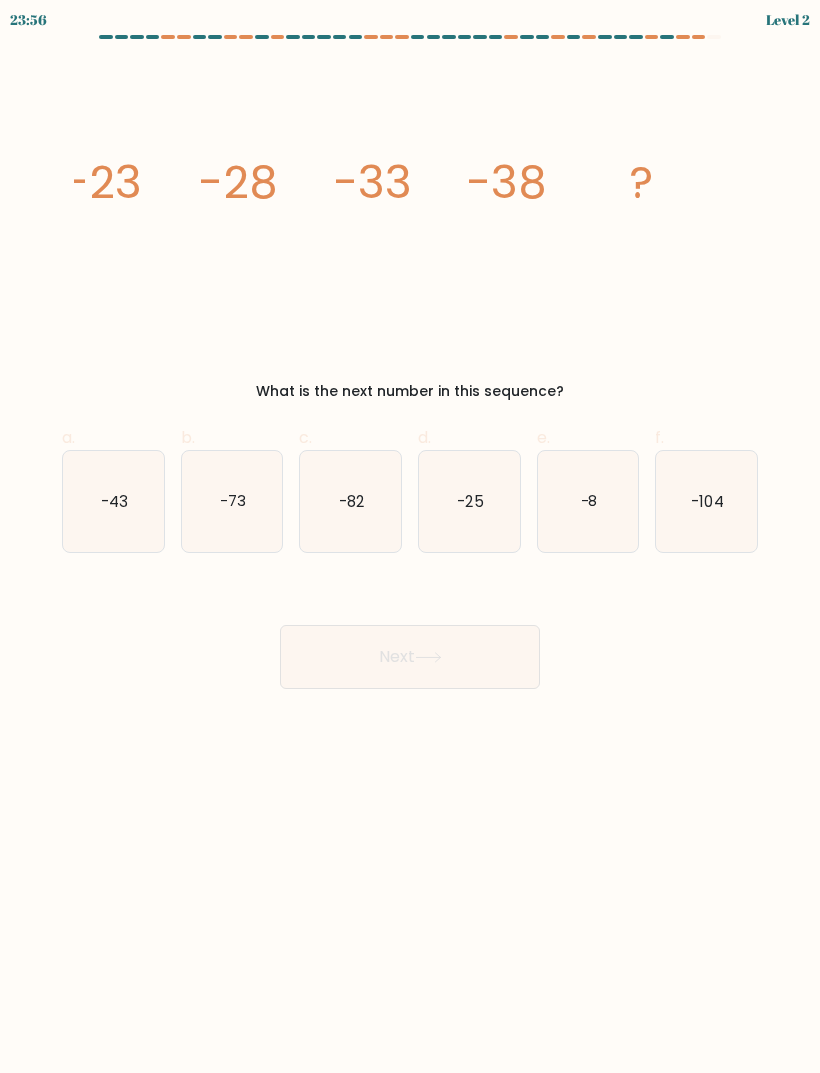 click on "-43" 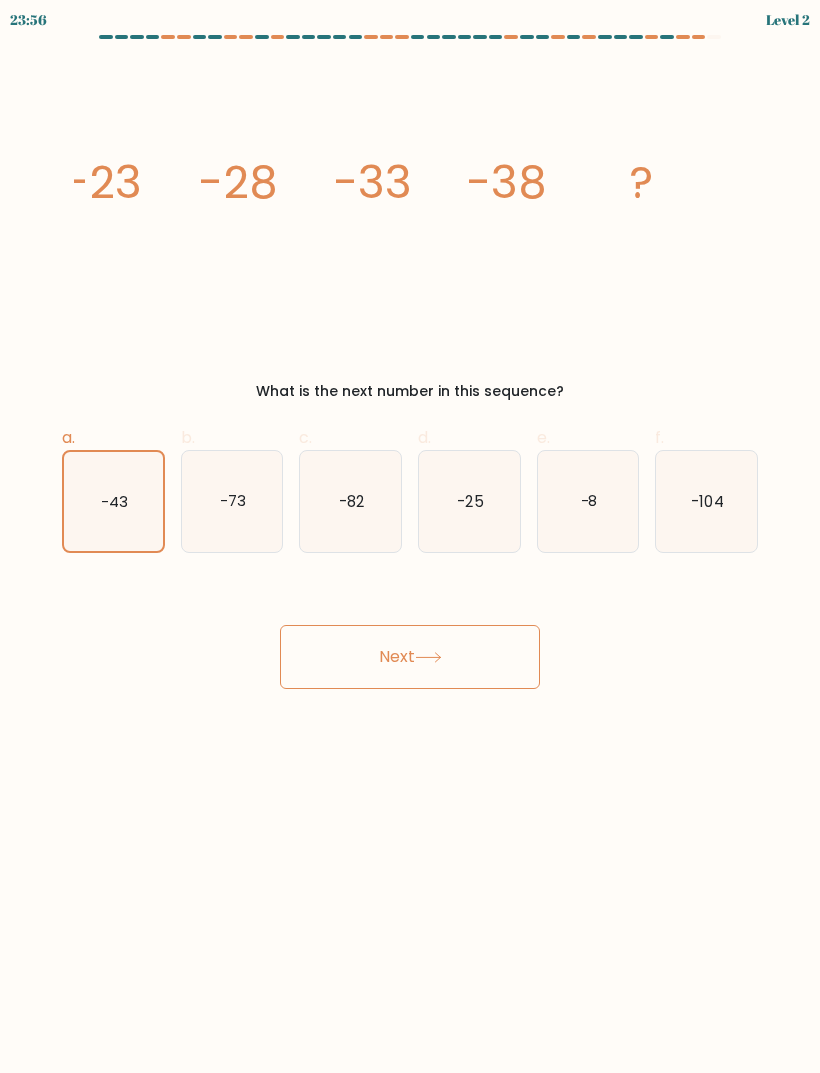 click on "Next" at bounding box center (410, 657) 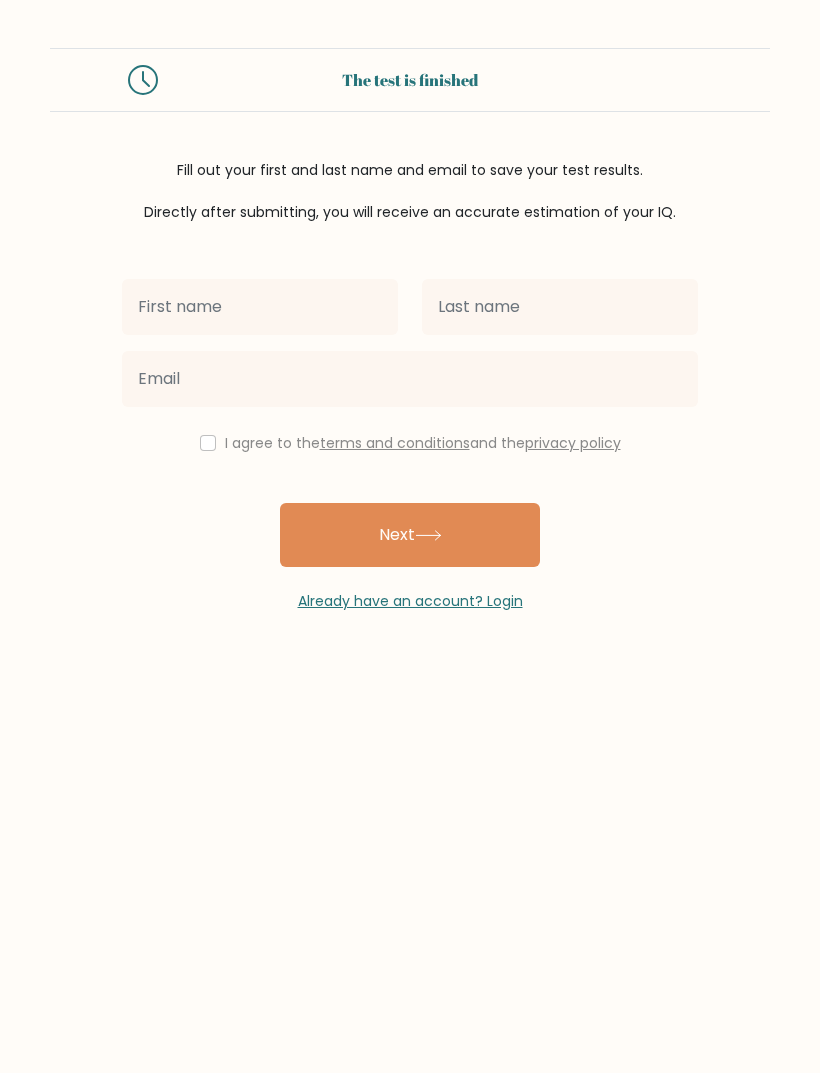 scroll, scrollTop: 0, scrollLeft: 0, axis: both 